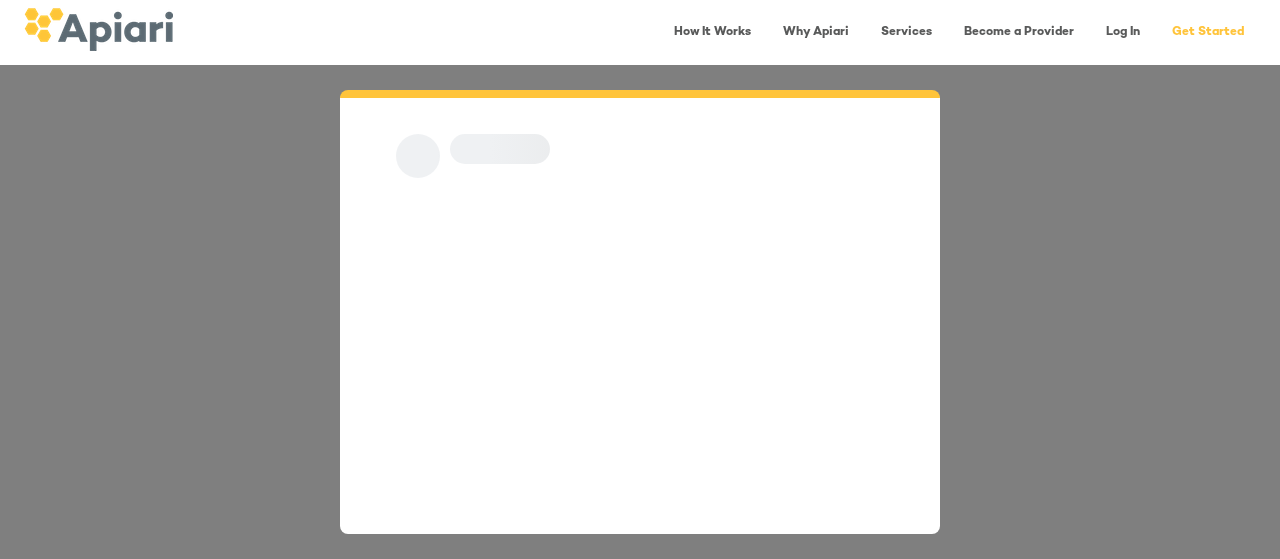 scroll, scrollTop: 0, scrollLeft: 0, axis: both 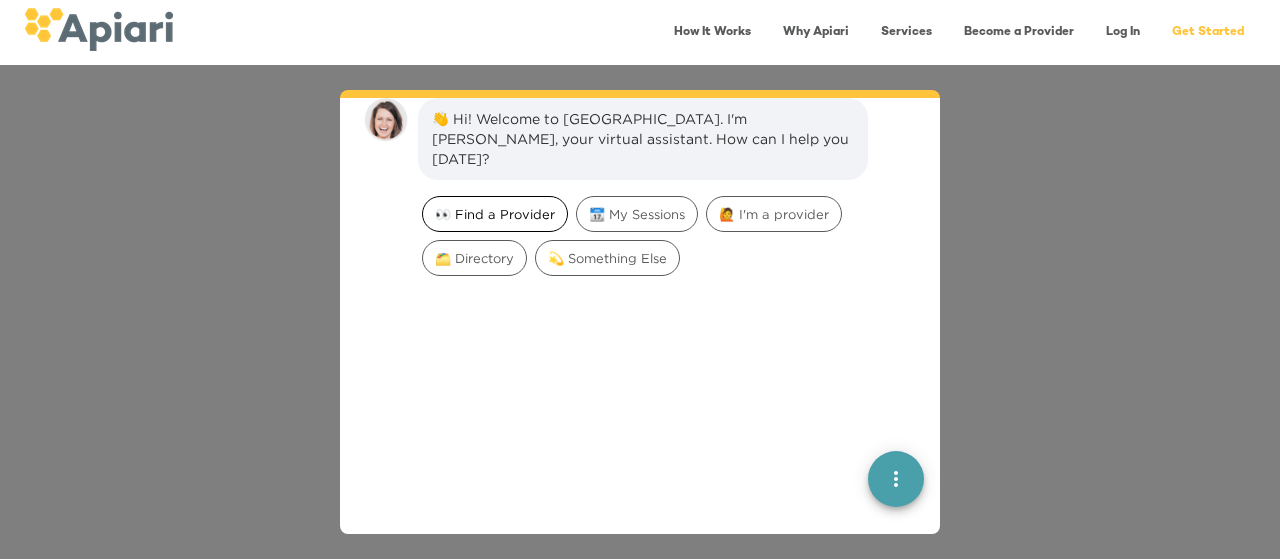 click on "👀 Find a Provider" at bounding box center [495, 214] 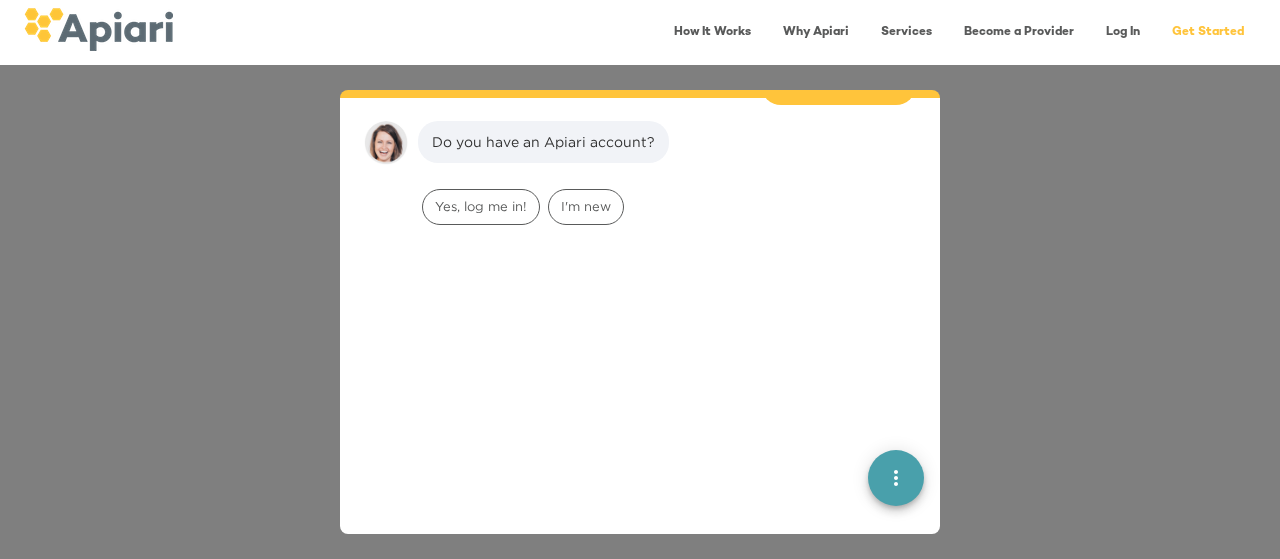 scroll, scrollTop: 166, scrollLeft: 0, axis: vertical 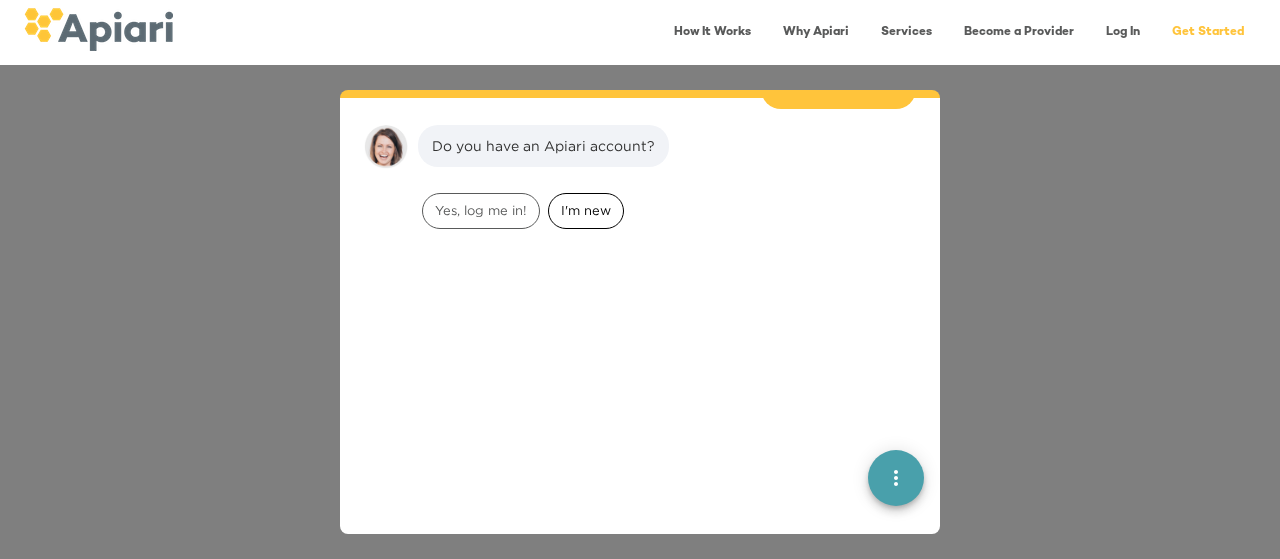 click on "I'm new" at bounding box center (586, 210) 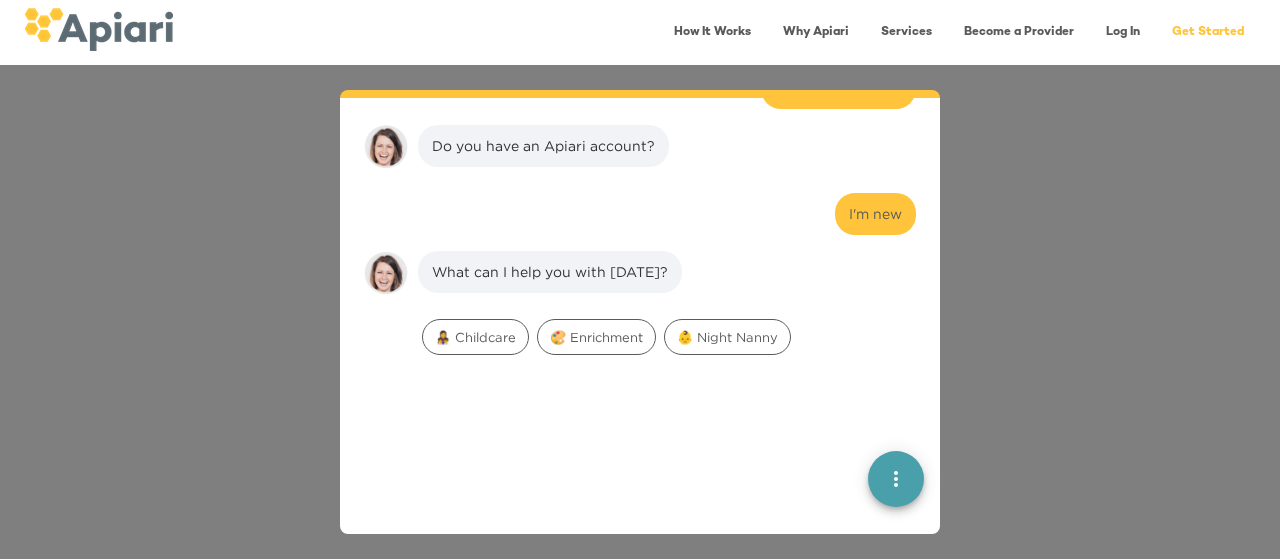 scroll, scrollTop: 291, scrollLeft: 0, axis: vertical 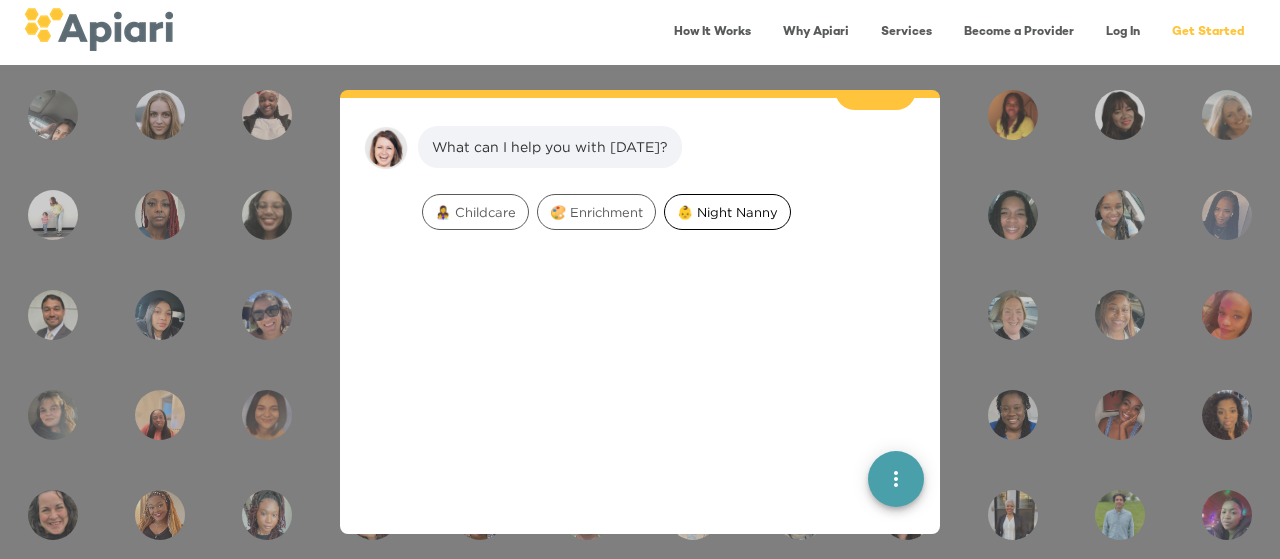 click on "👶 Night Nanny" at bounding box center (727, 212) 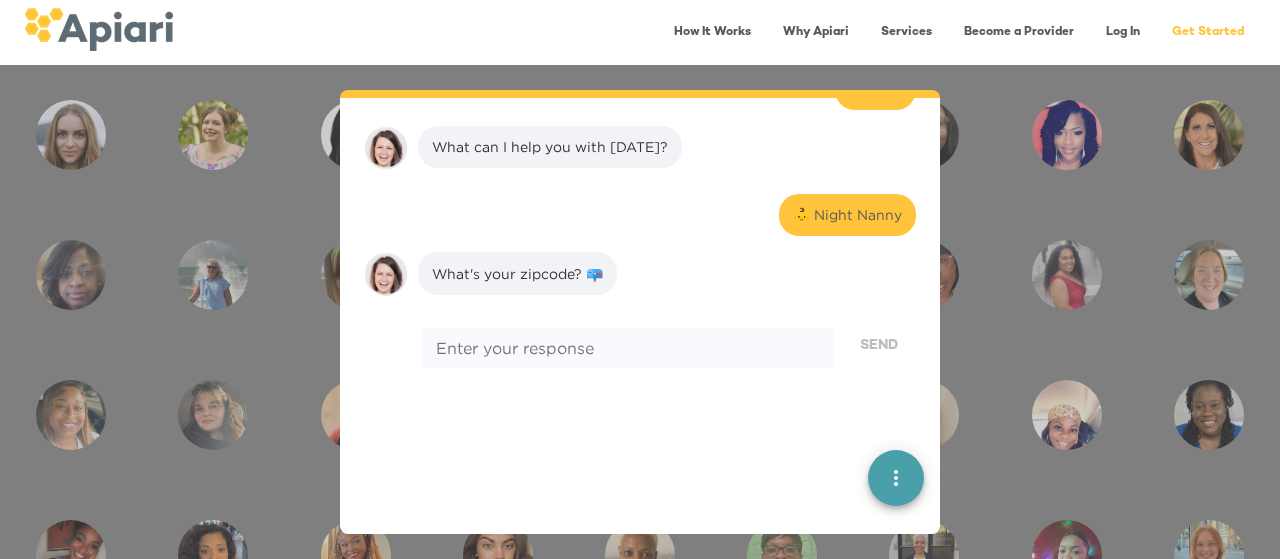 scroll, scrollTop: 417, scrollLeft: 0, axis: vertical 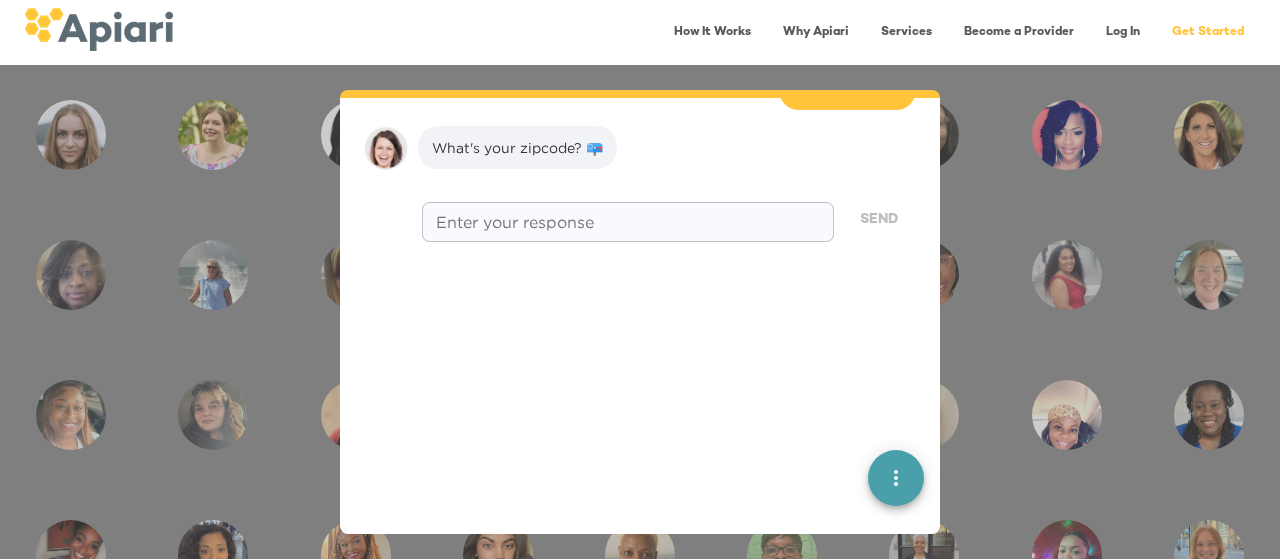 click at bounding box center [628, 222] 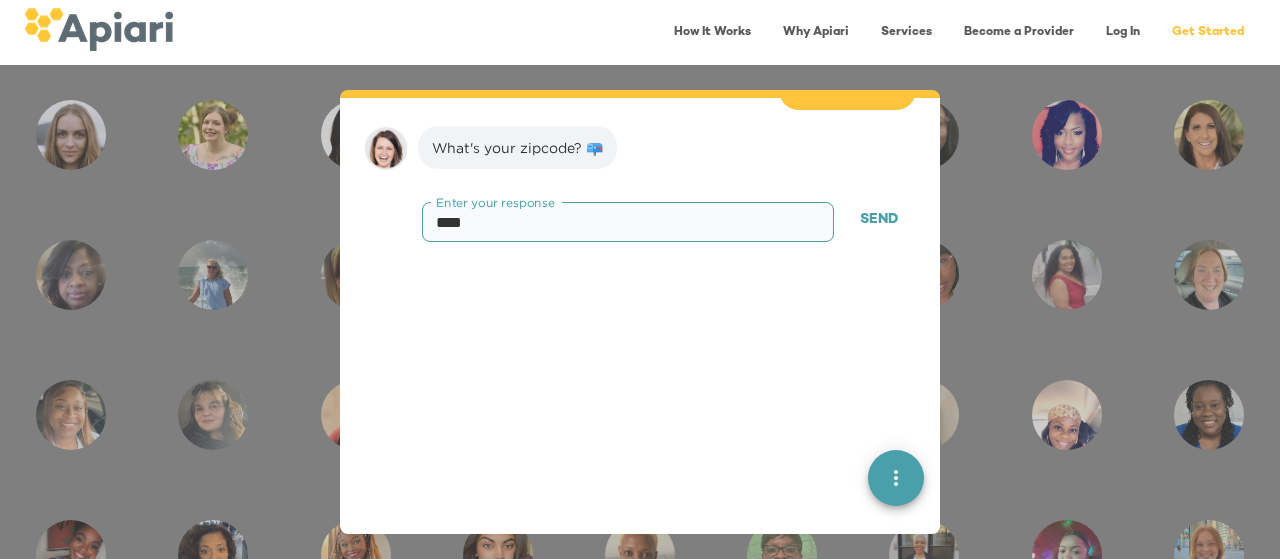 type on "*****" 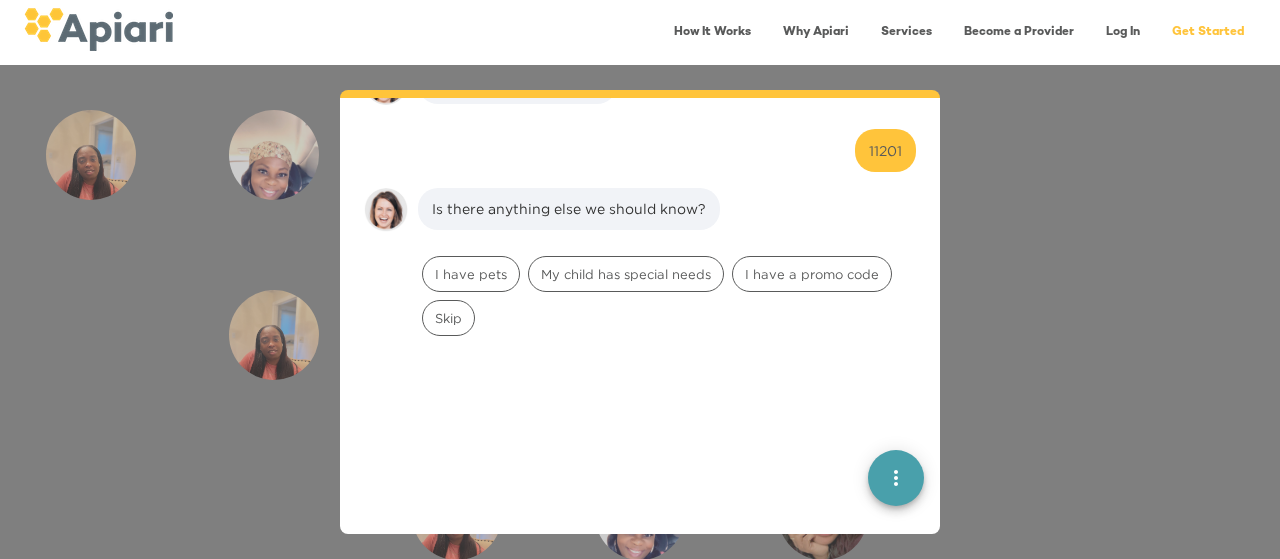 scroll, scrollTop: 544, scrollLeft: 0, axis: vertical 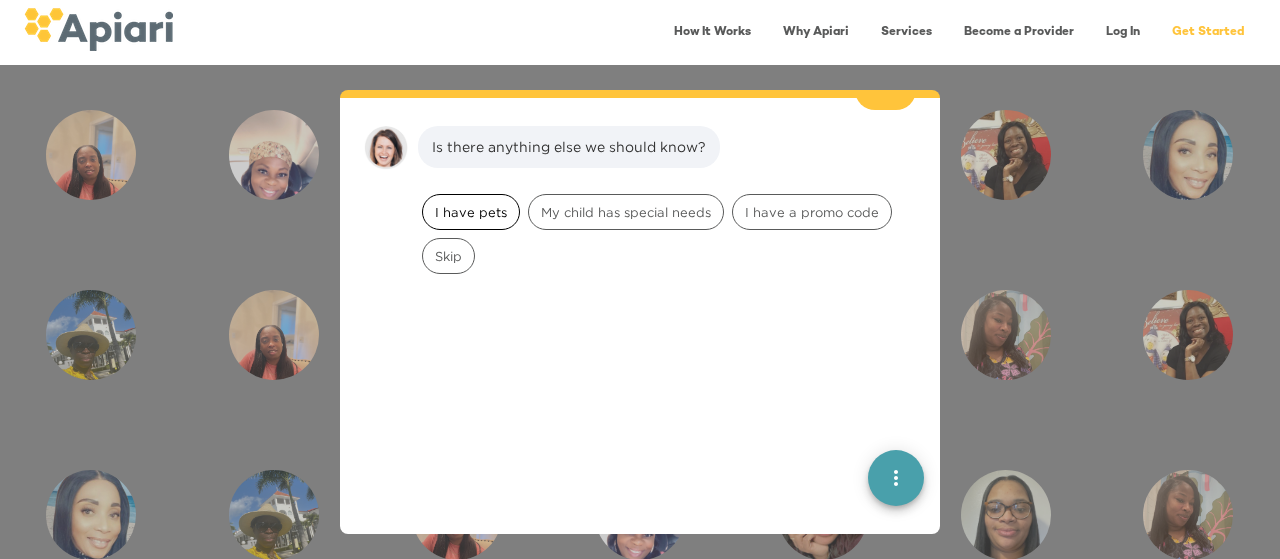 click on "I have pets" at bounding box center [471, 212] 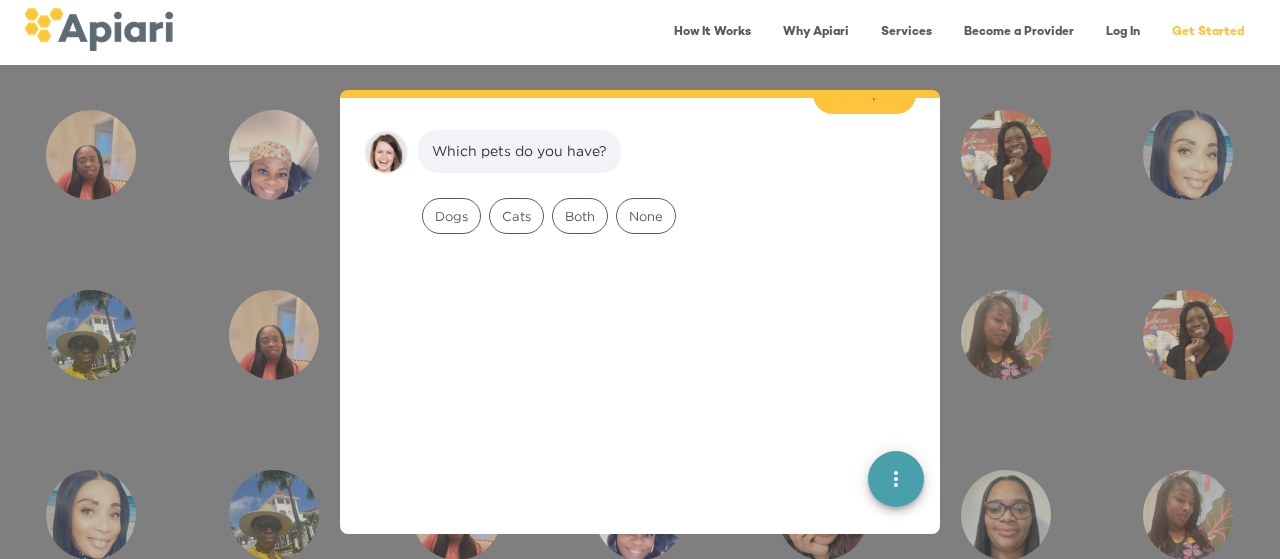 scroll, scrollTop: 670, scrollLeft: 0, axis: vertical 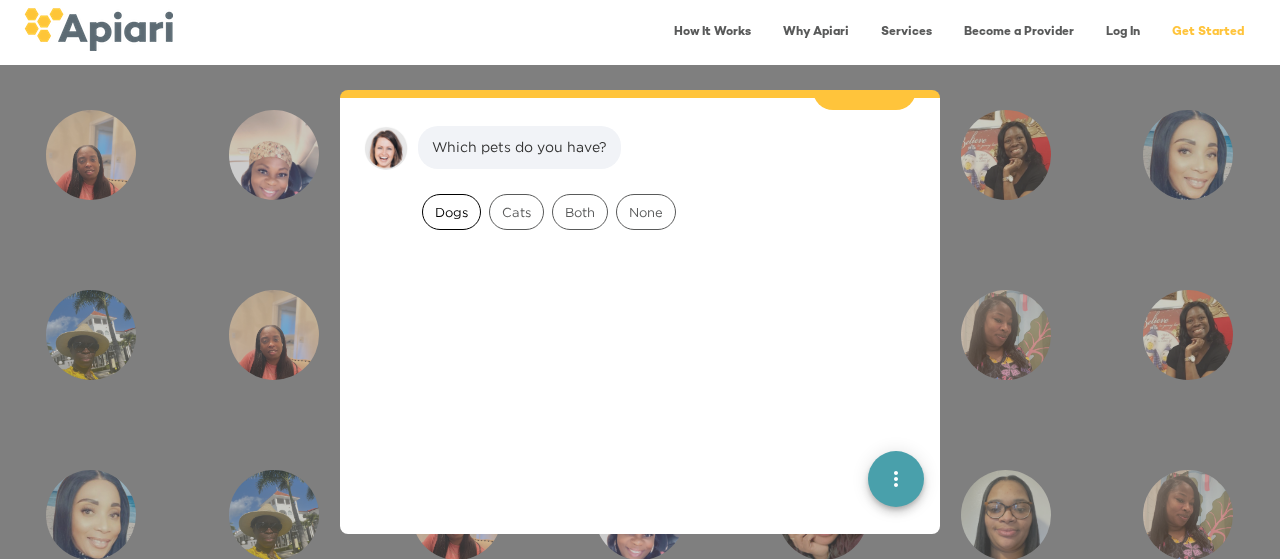 click on "Dogs" at bounding box center [451, 212] 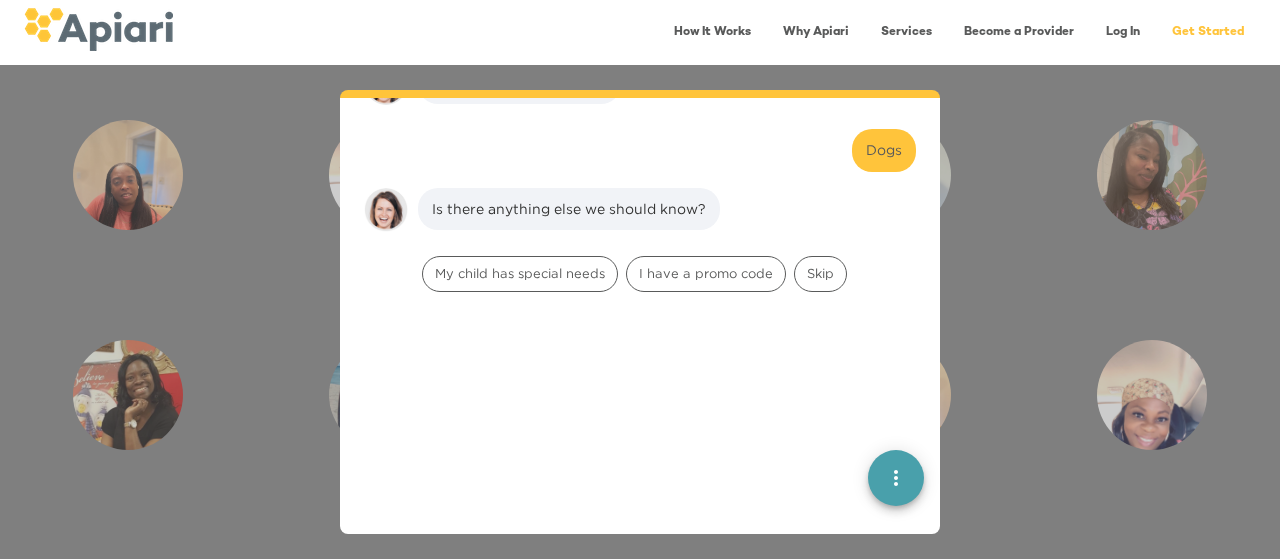 scroll, scrollTop: 796, scrollLeft: 0, axis: vertical 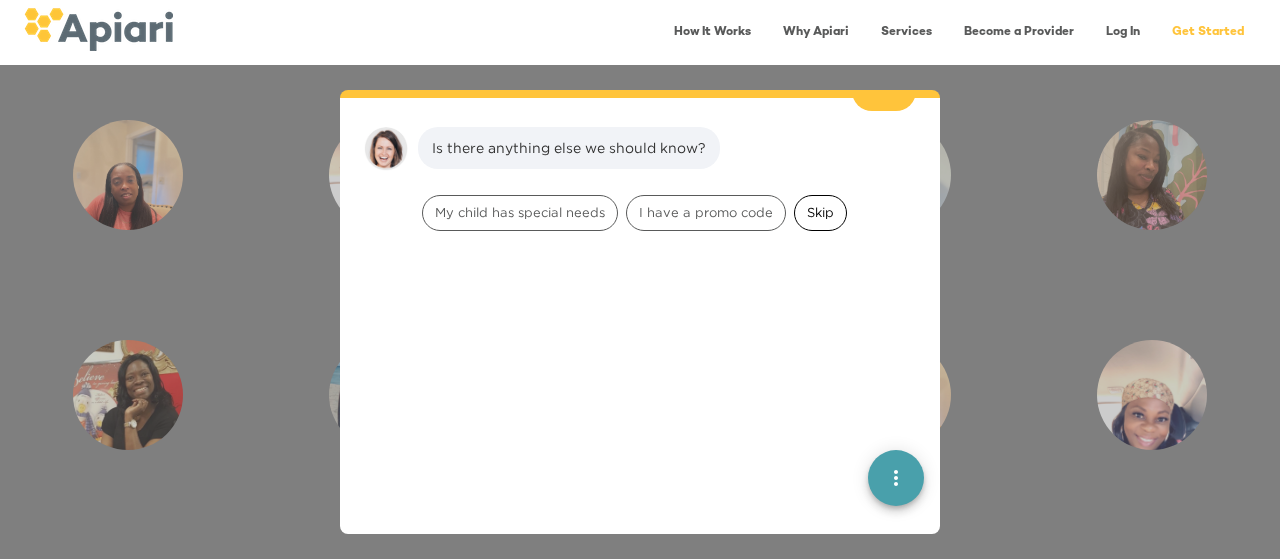 click on "Skip" at bounding box center (820, 213) 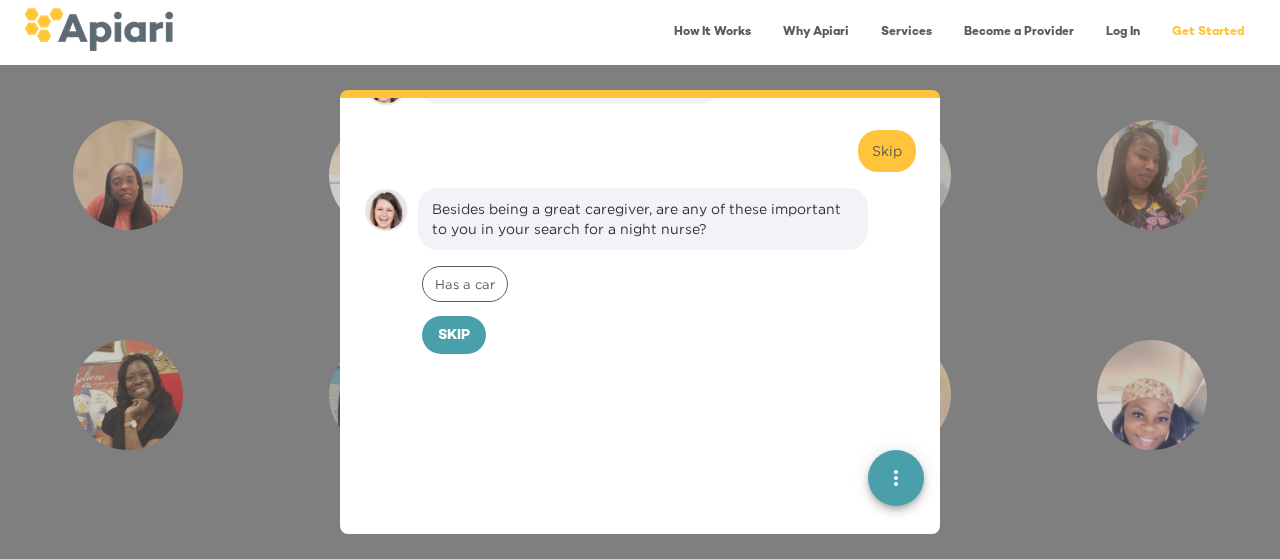 scroll, scrollTop: 923, scrollLeft: 0, axis: vertical 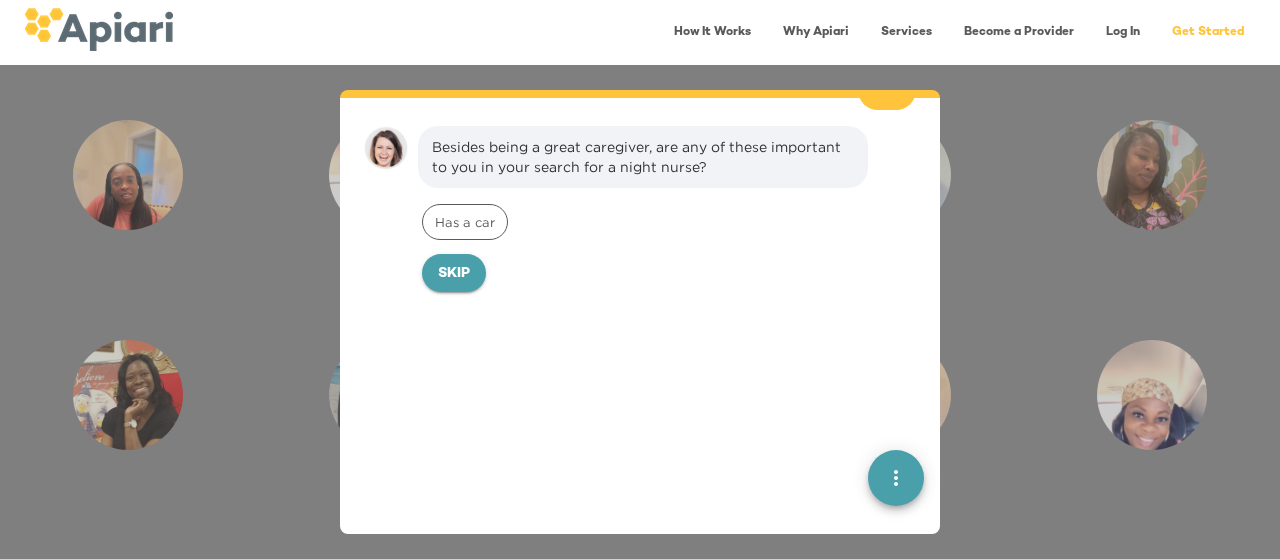 click on "Skip" at bounding box center [454, 274] 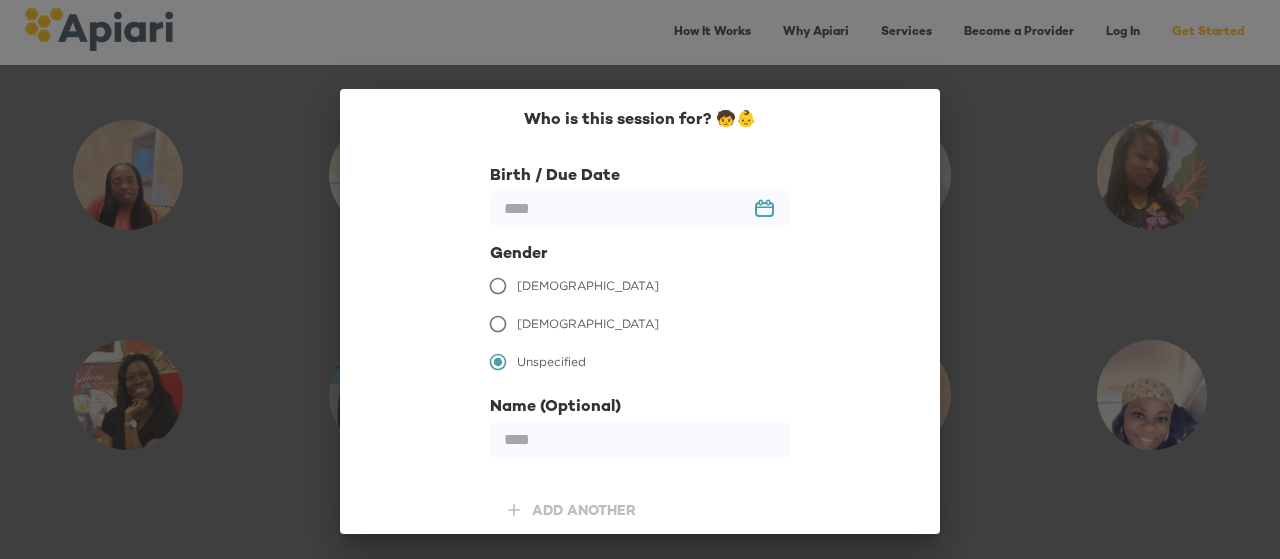 scroll, scrollTop: 1060, scrollLeft: 0, axis: vertical 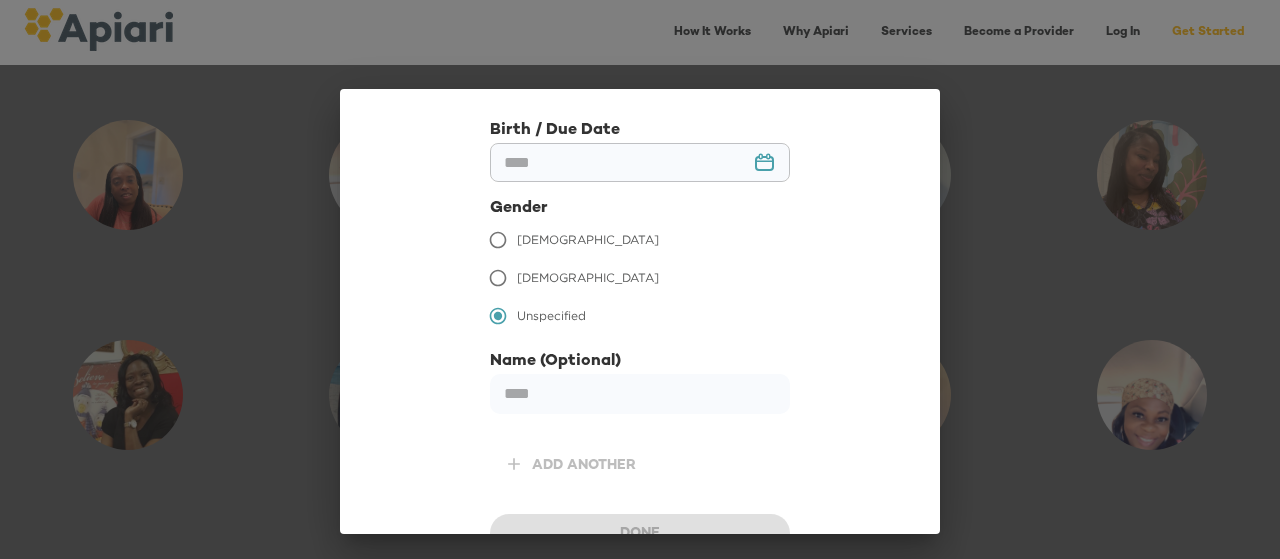 click at bounding box center [640, 162] 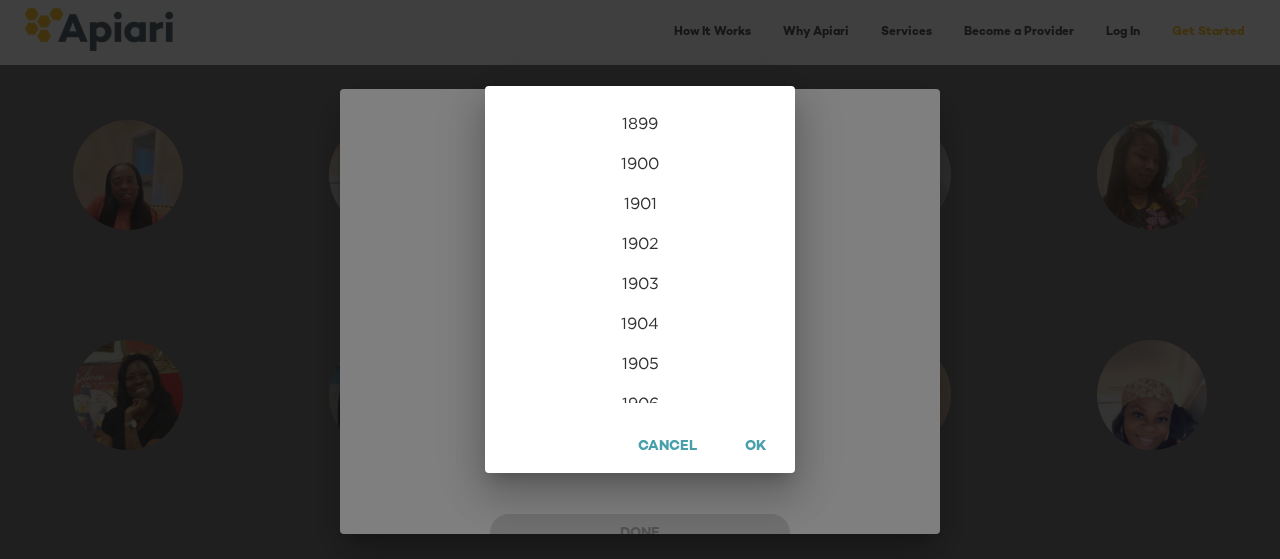 scroll, scrollTop: 4840, scrollLeft: 0, axis: vertical 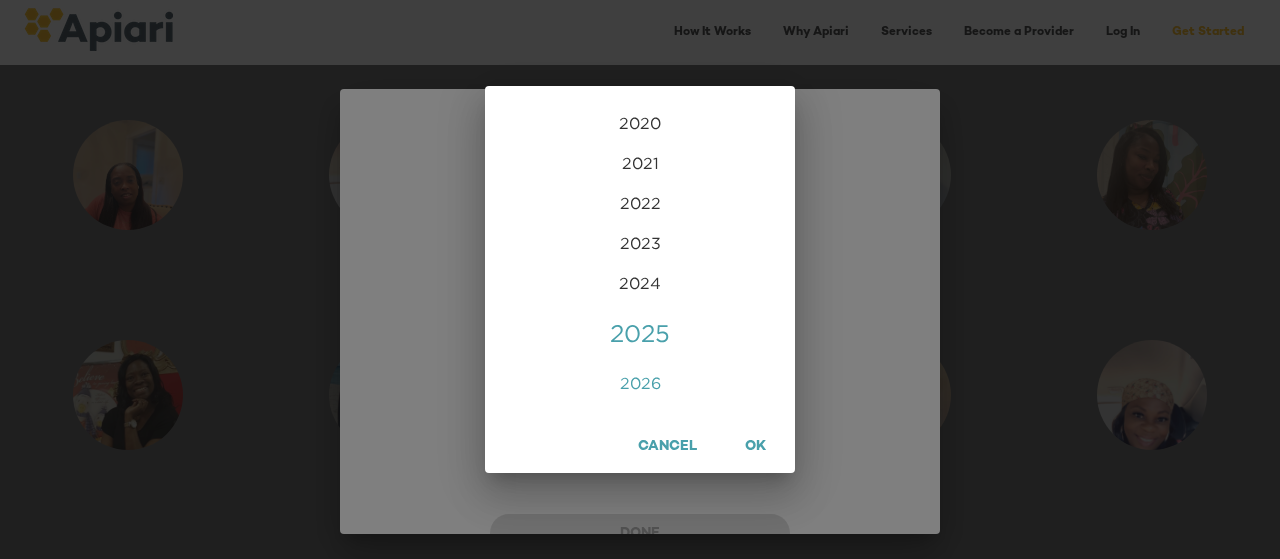 click on "2026" at bounding box center [640, 383] 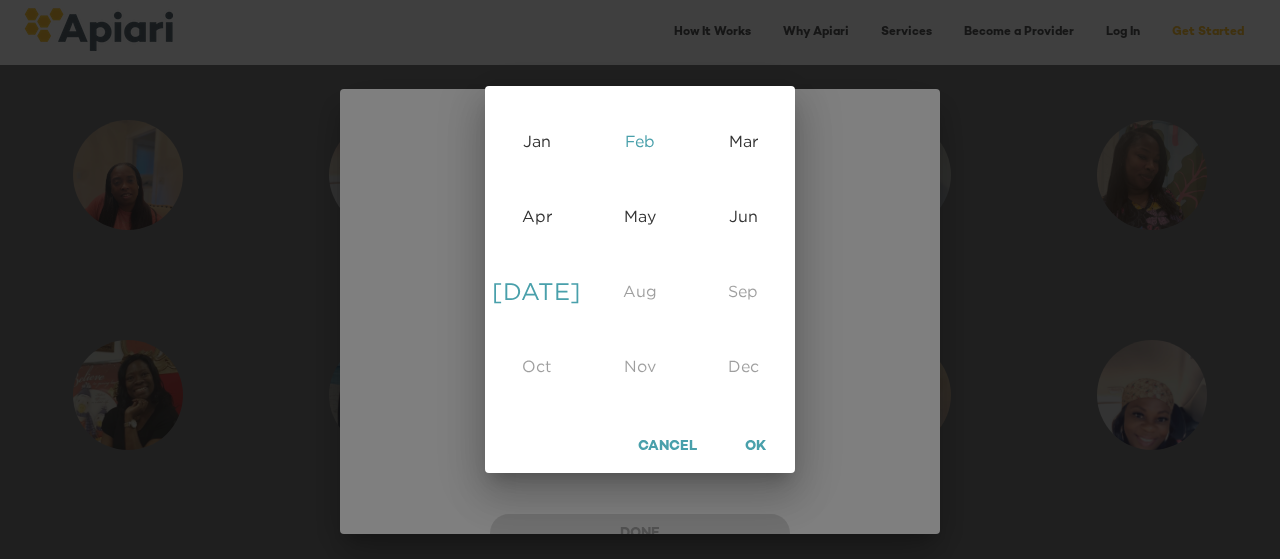 click on "Feb" at bounding box center (639, 140) 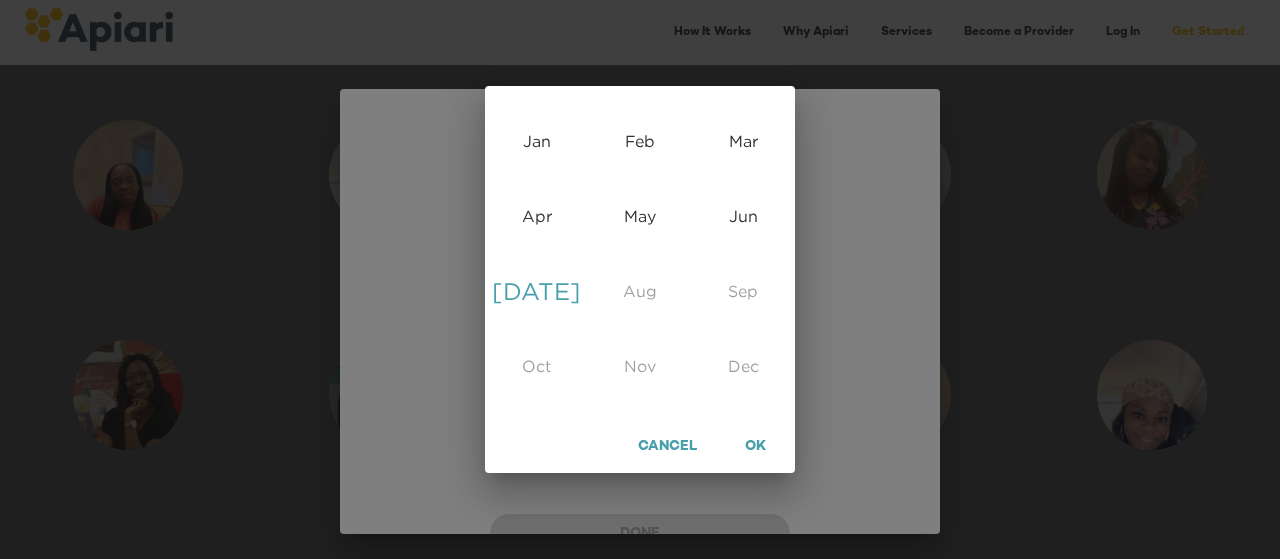 type on "**********" 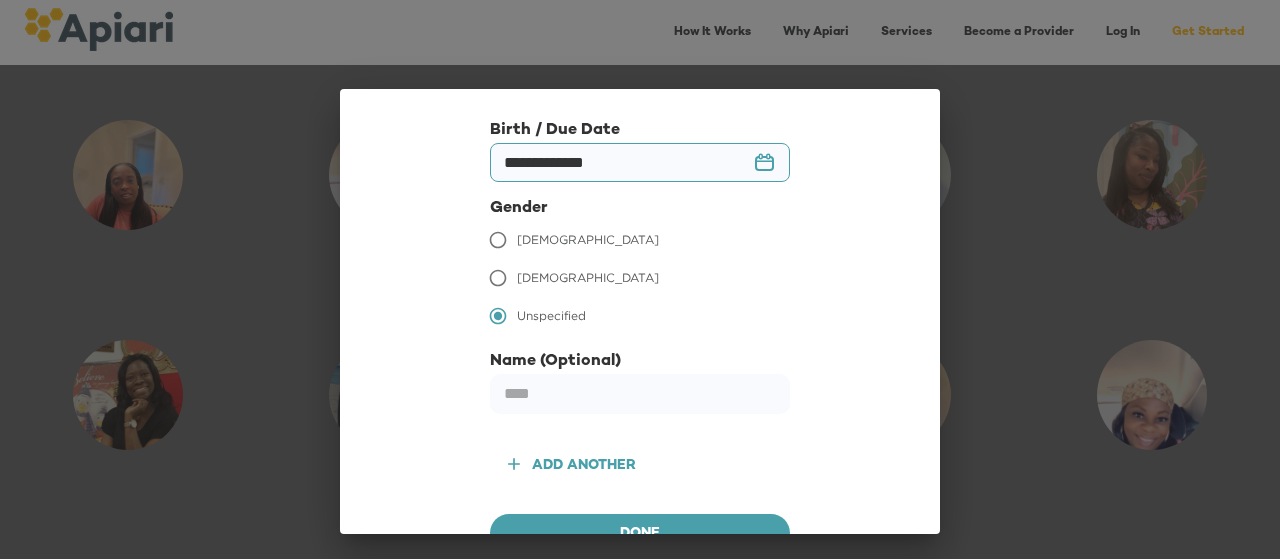 scroll, scrollTop: 71, scrollLeft: 0, axis: vertical 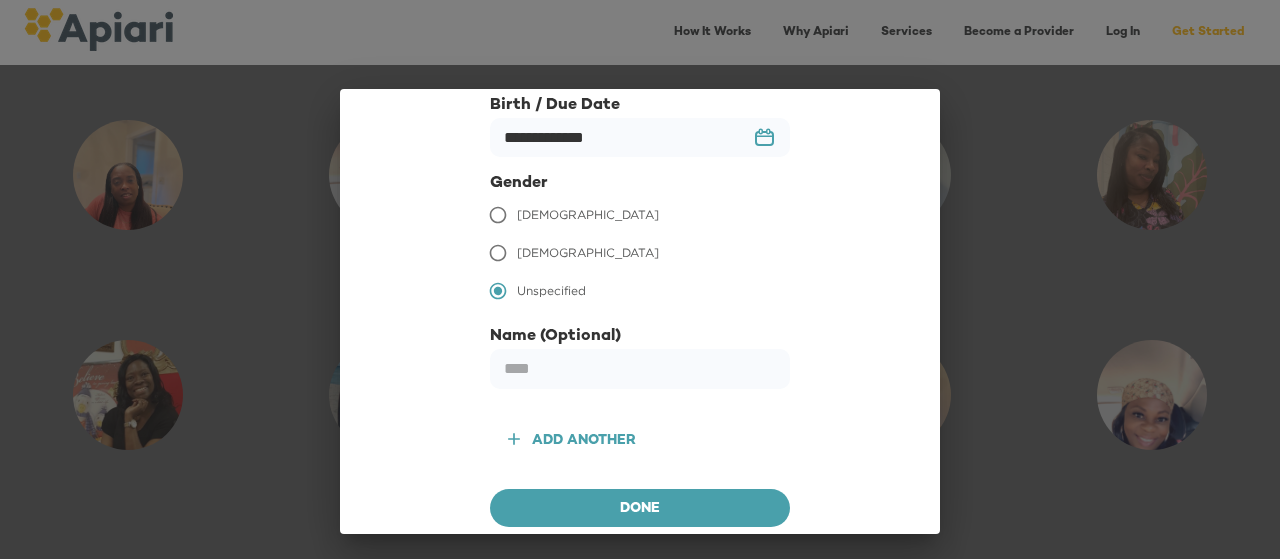 click on "Add another" at bounding box center [584, 441] 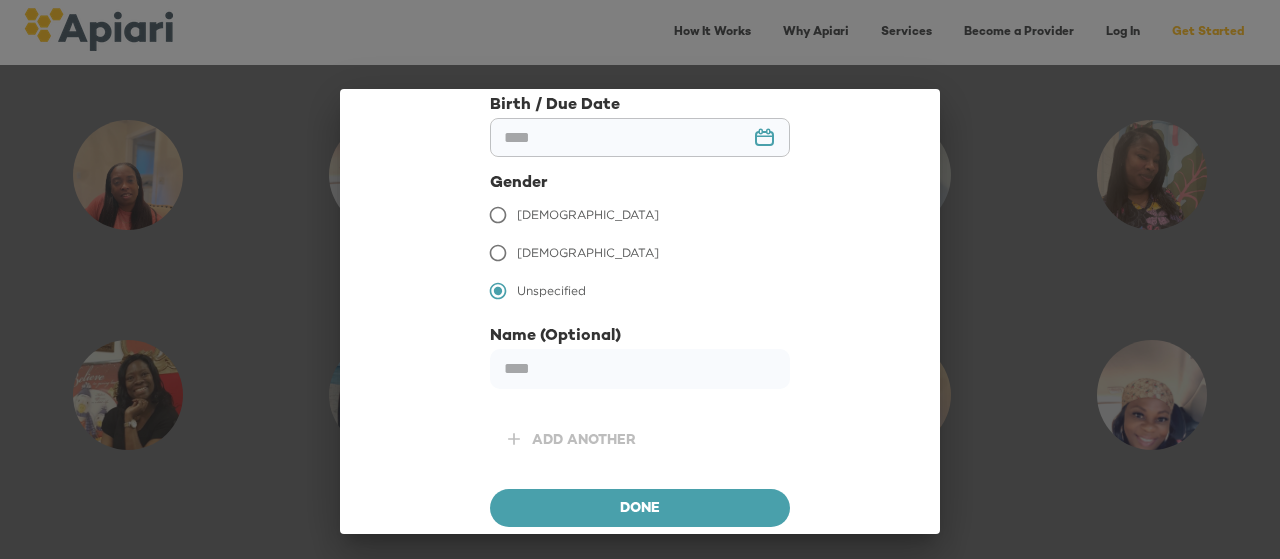 click at bounding box center [640, 137] 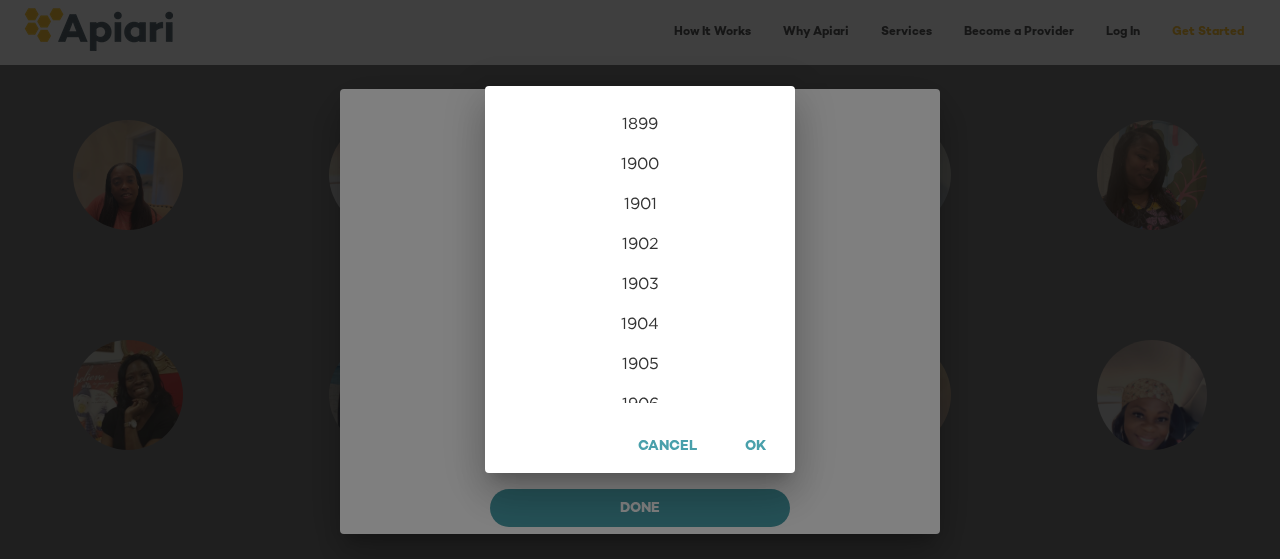 scroll, scrollTop: 4840, scrollLeft: 0, axis: vertical 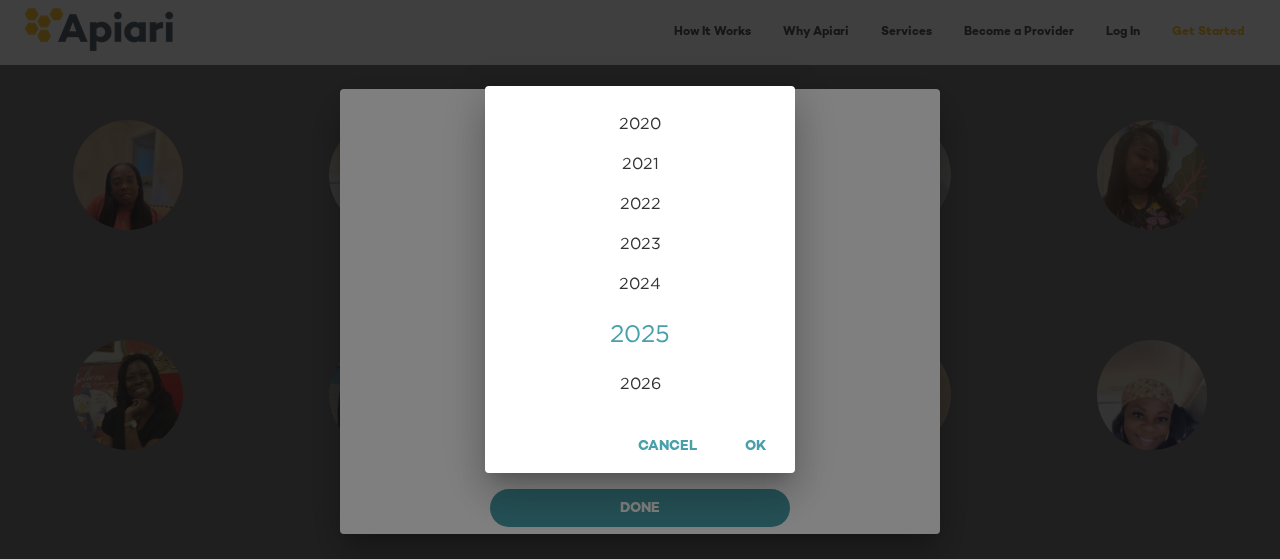 click on "1899 1900 1901 1902 1903 1904 1905 1906 1907 1908 1909 1910 1911 1912 1913 1914 1915 1916 1917 1918 1919 1920 1921 1922 1923 1924 1925 1926 1927 1928 1929 1930 1931 1932 1933 1934 1935 1936 1937 1938 1939 1940 1941 1942 1943 1944 1945 1946 1947 1948 1949 1950 1951 1952 1953 1954 1955 1956 1957 1958 1959 1960 1961 1962 1963 1964 1965 1966 1967 1968 1969 1970 1971 1972 1973 1974 1975 1976 1977 1978 1979 1980 1981 1982 1983 1984 1985 1986 1987 1988 1989 1990 1991 1992 1993 1994 1995 1996 1997 1998 1999 2000 2001 2002 2003 2004 2005 2006 2007 2008 2009 2010 2011 2012 2013 2014 2015 2016 2017 2018 2019 2020 2021 2022 2023 2024 2025 2026" at bounding box center [640, 253] 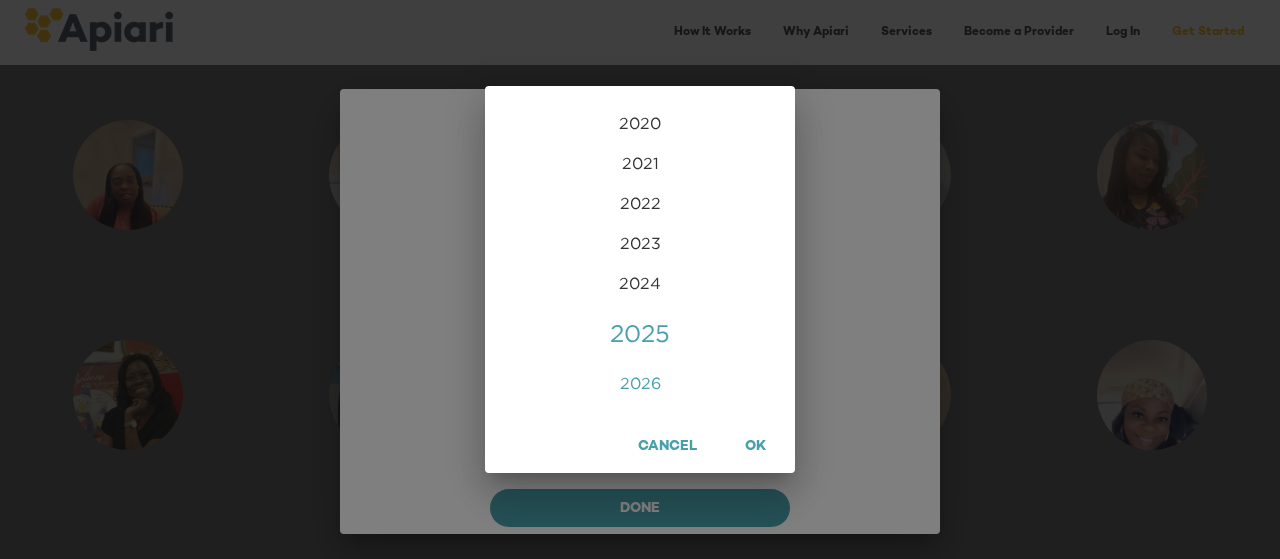 click on "2026" at bounding box center [640, 383] 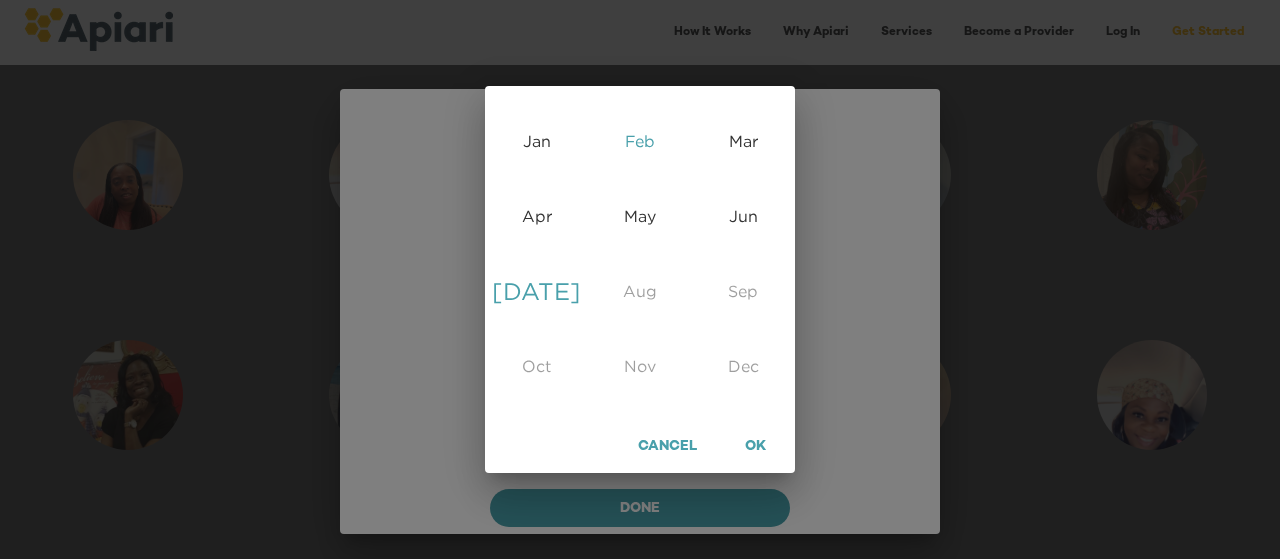 click on "Feb" at bounding box center (639, 140) 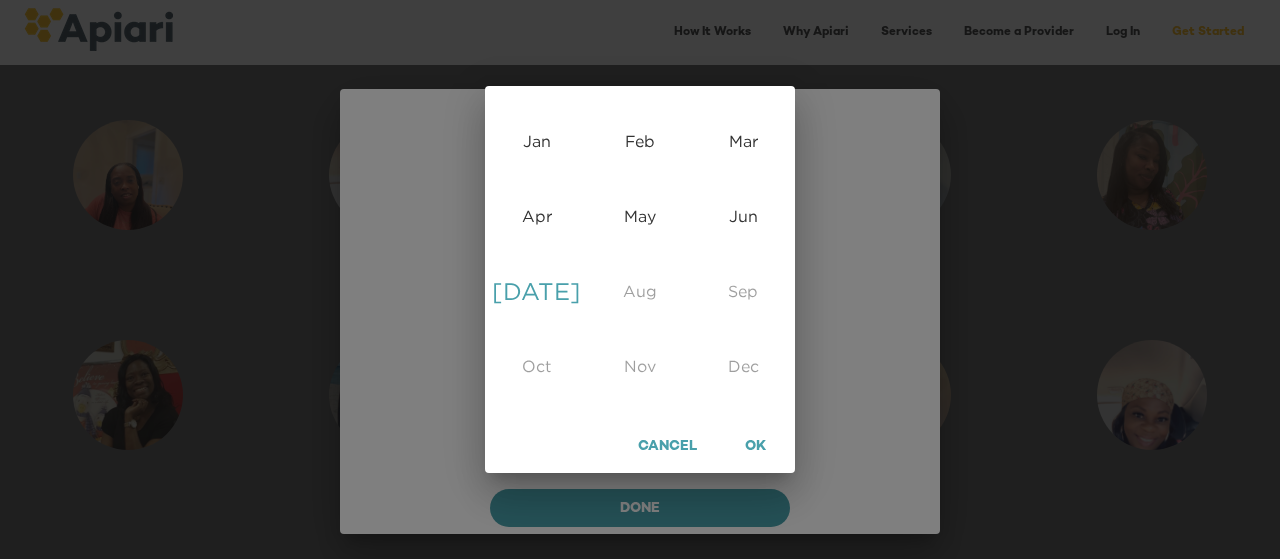 type on "**********" 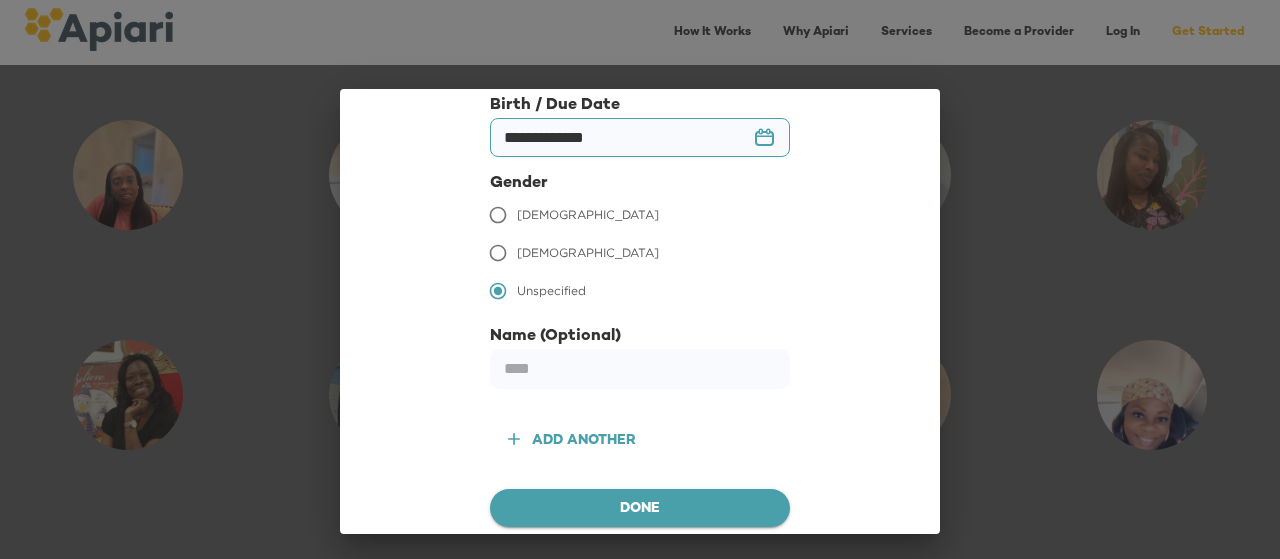 click on "Done" at bounding box center (640, 509) 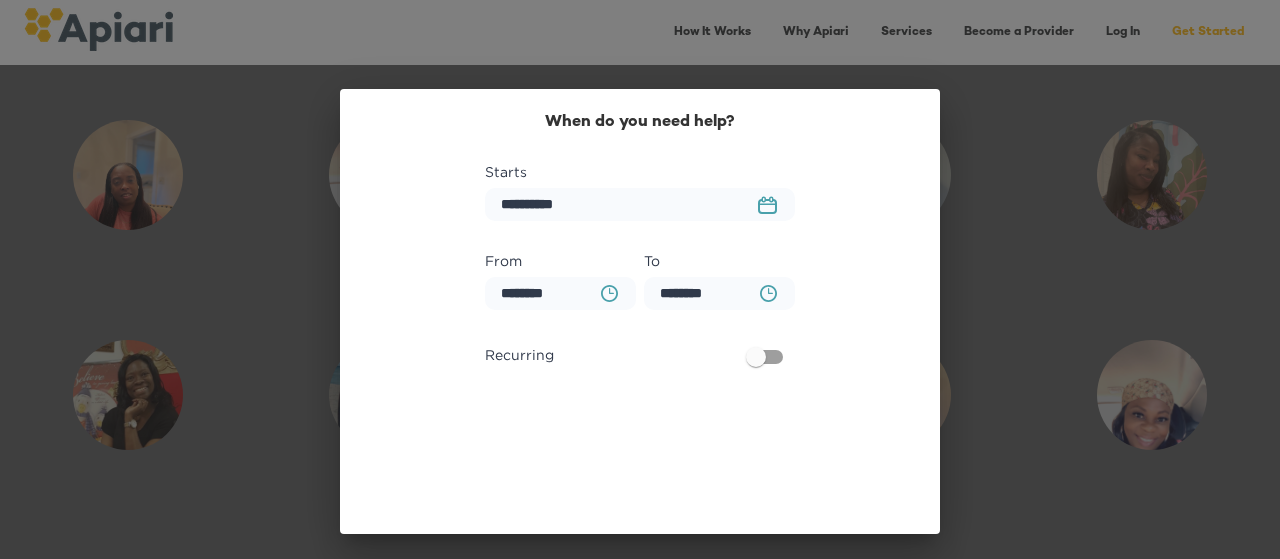 scroll, scrollTop: 1206, scrollLeft: 0, axis: vertical 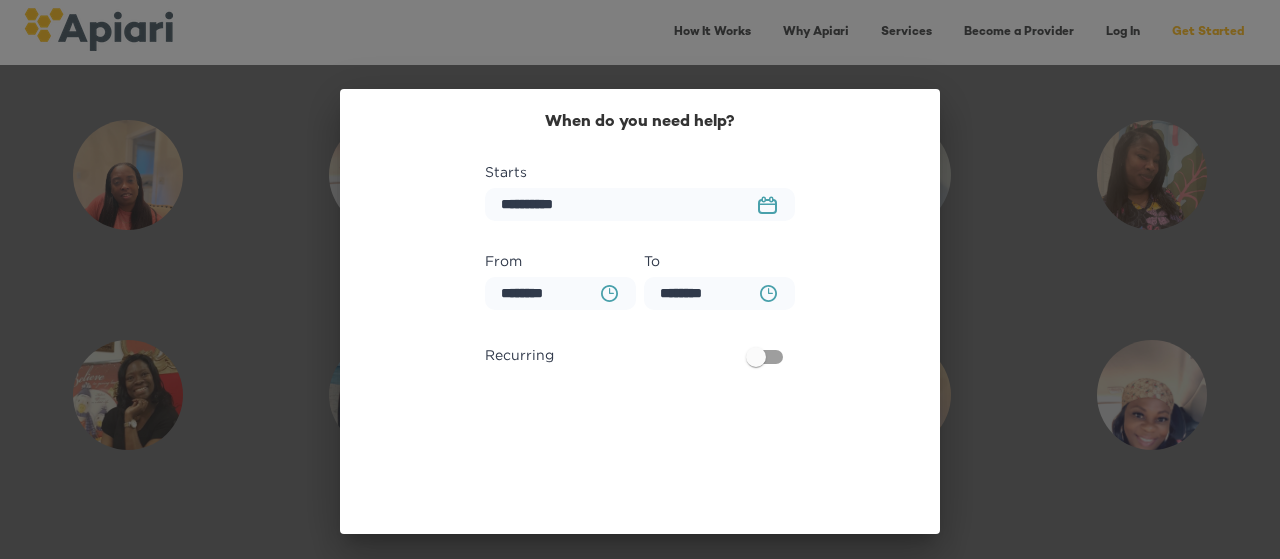 click on "23979DC4-A7E4-489C-88E7-37869341D308 Created with sketchtool." at bounding box center (767, 205) 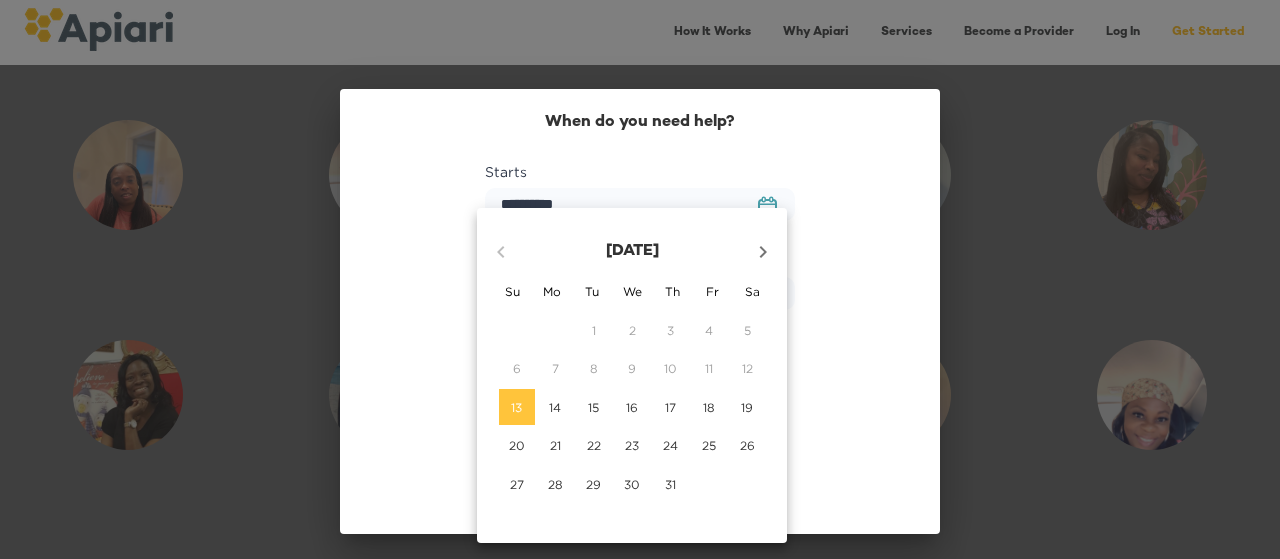 click on "[DATE]" at bounding box center (632, 252) 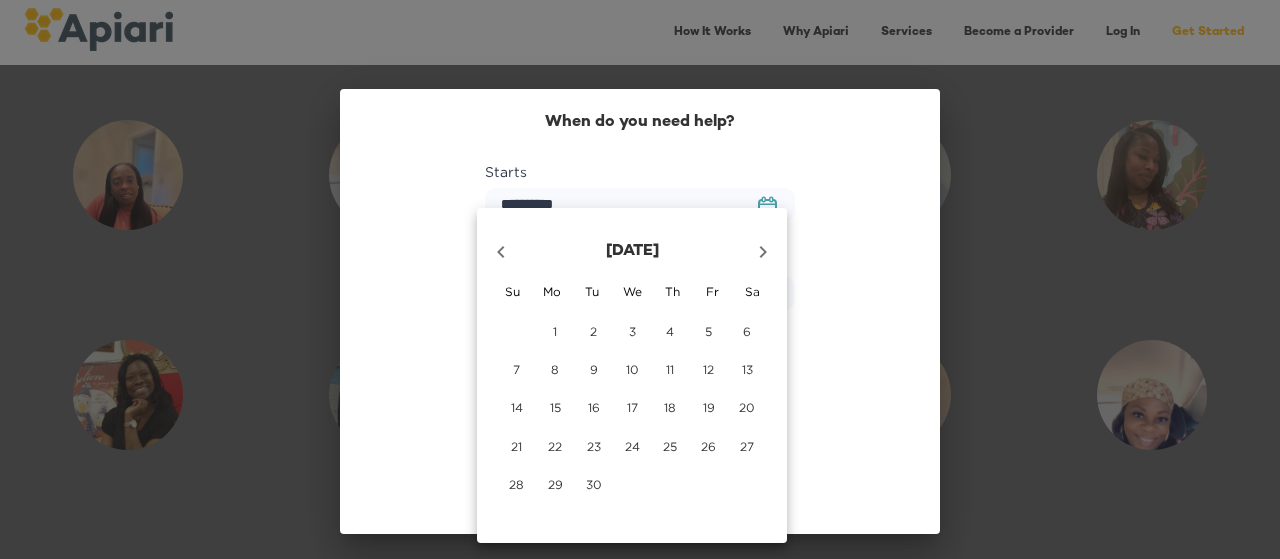 click 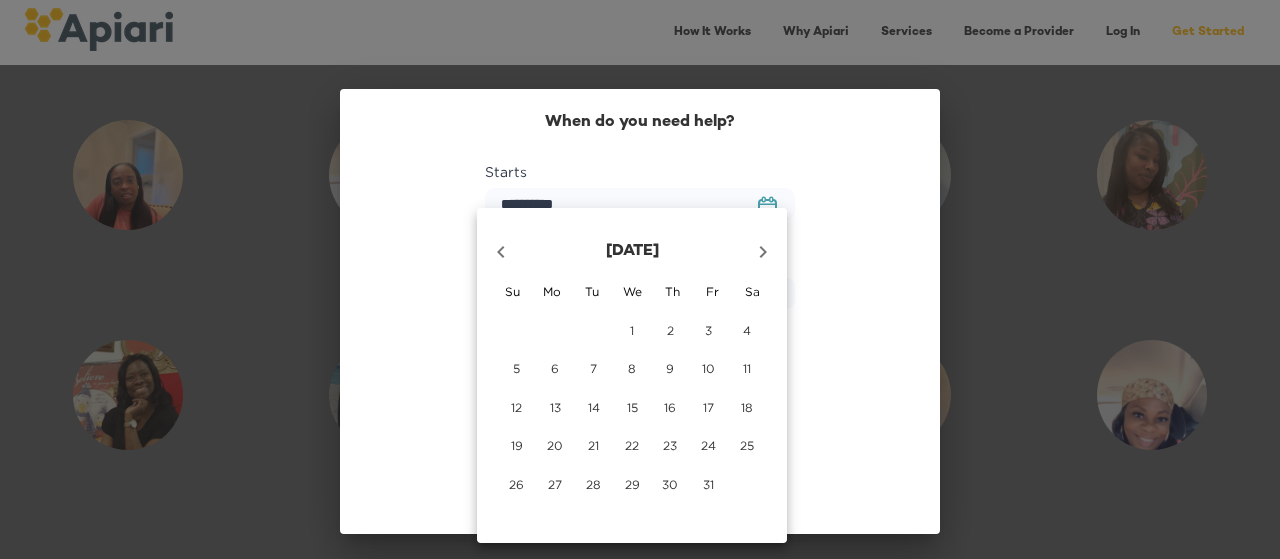 click 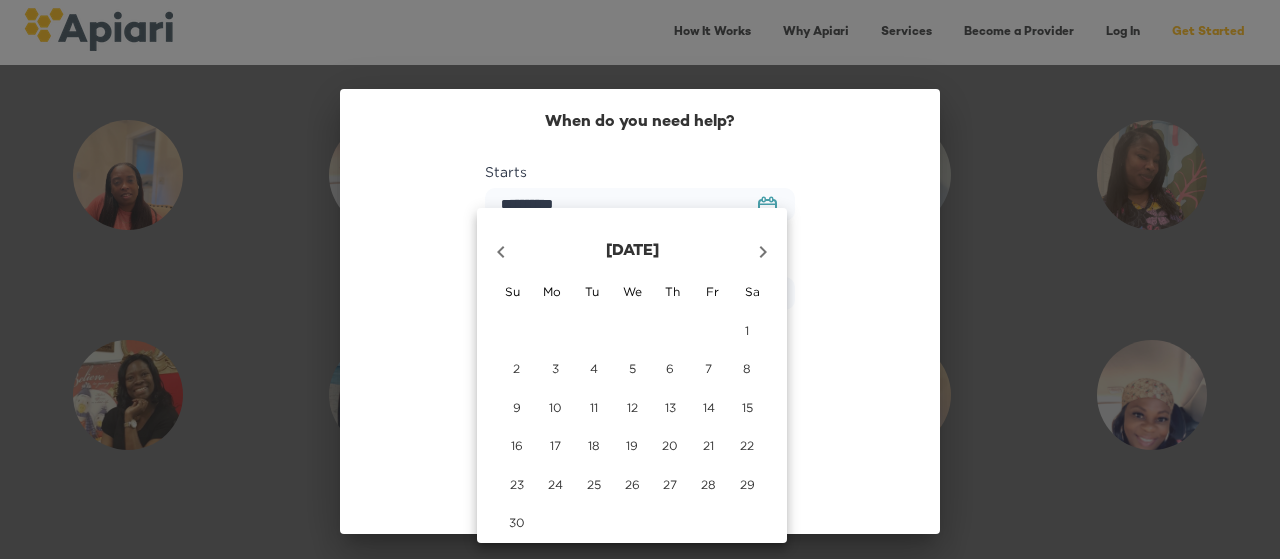 click 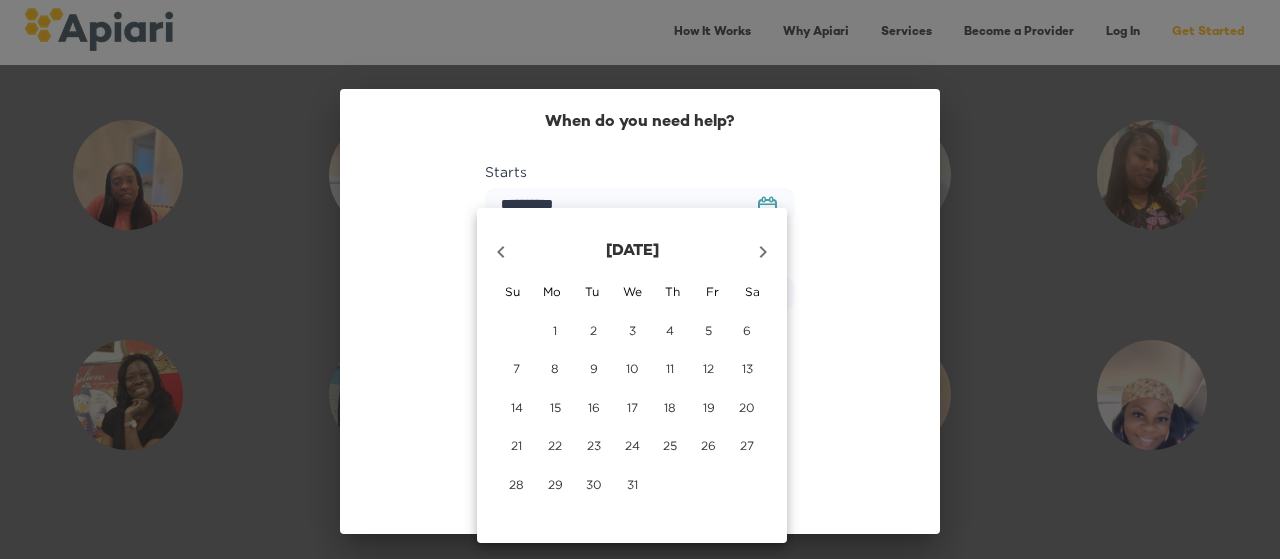click 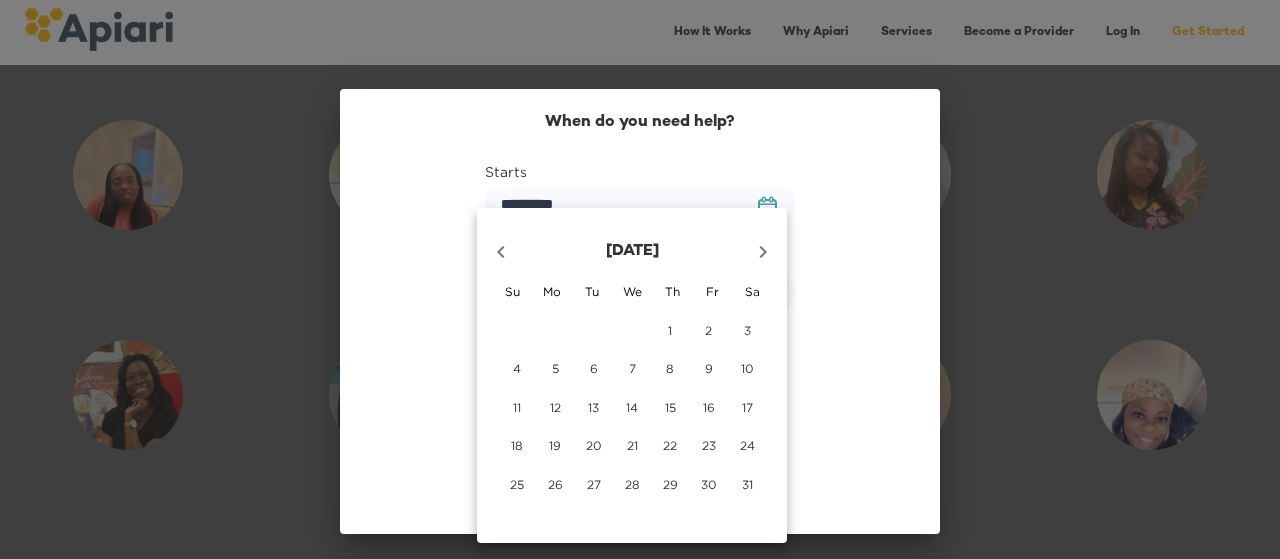 click 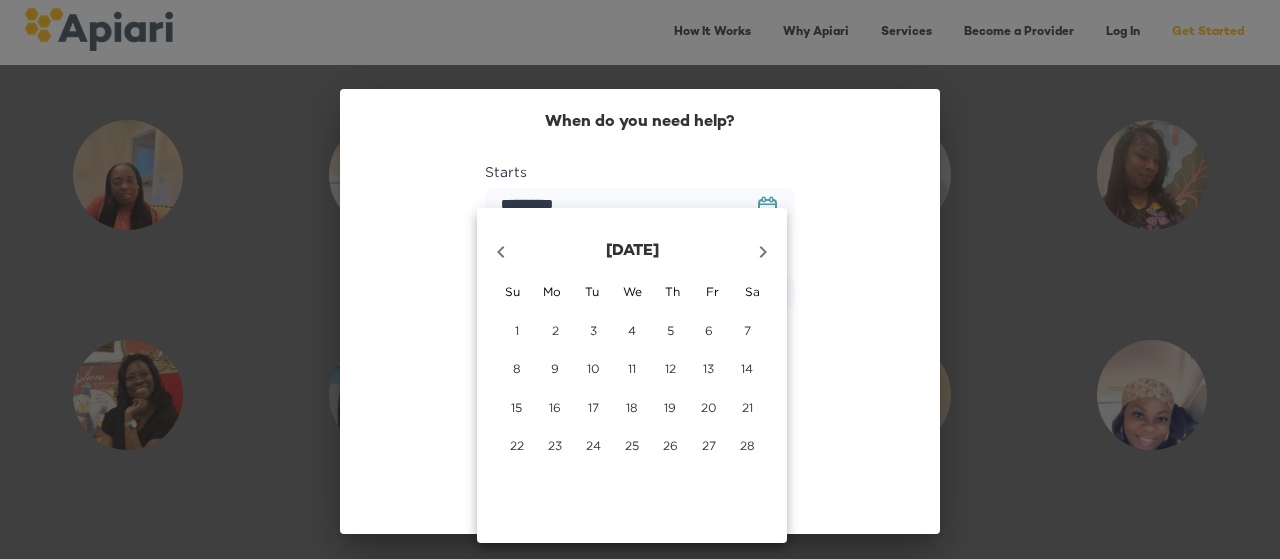 click on "1" at bounding box center (517, 330) 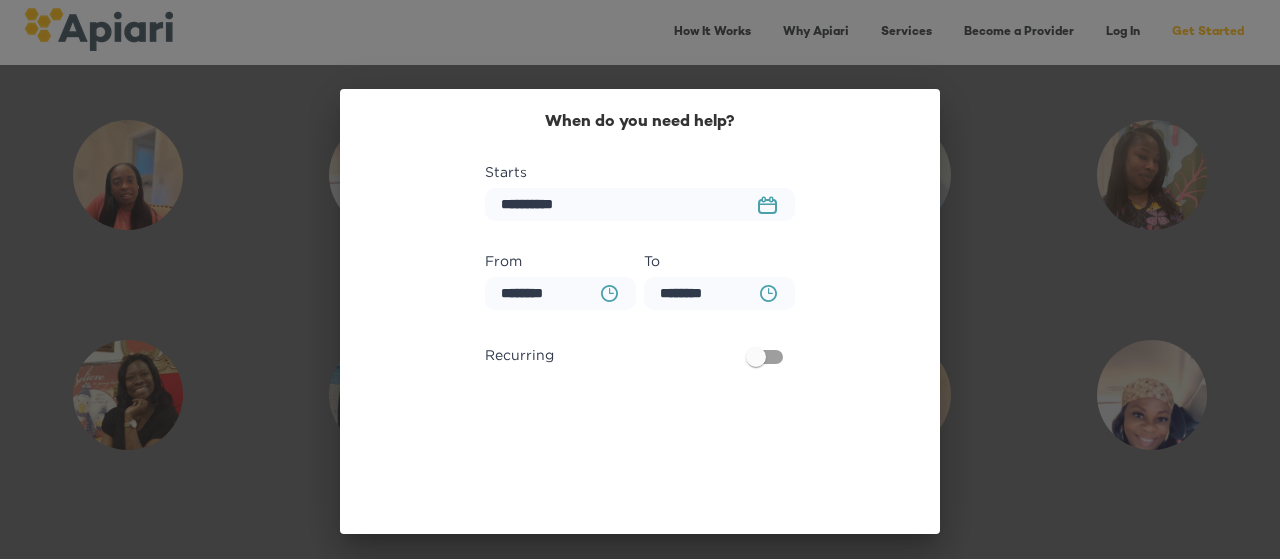 drag, startPoint x: 516, startPoint y: 329, endPoint x: 608, endPoint y: 297, distance: 97.406364 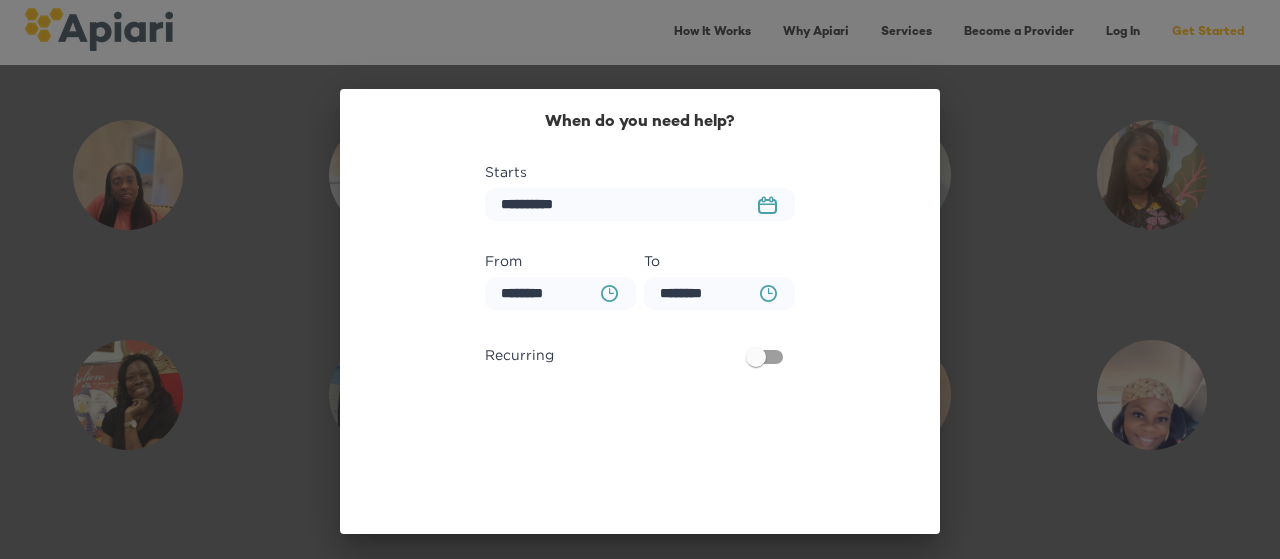 click 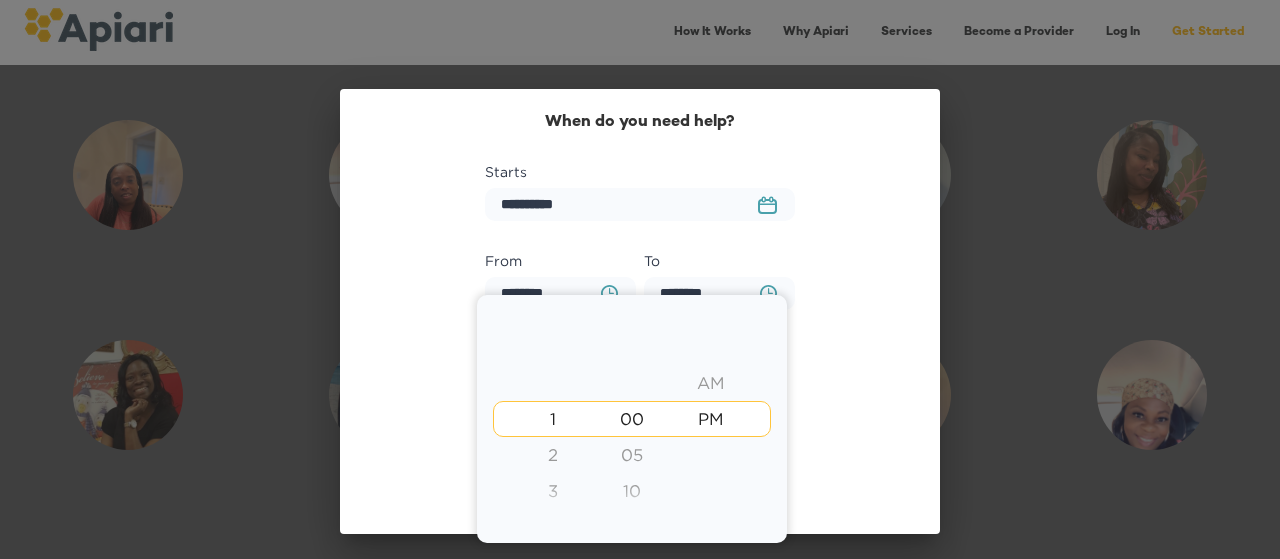 type on "********" 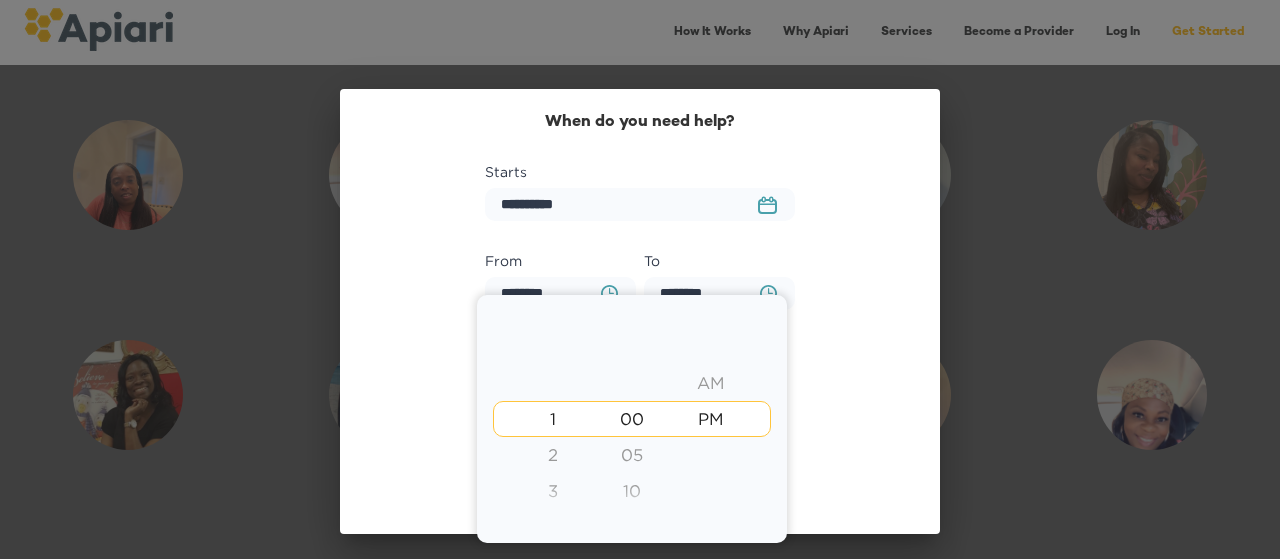 type on "********" 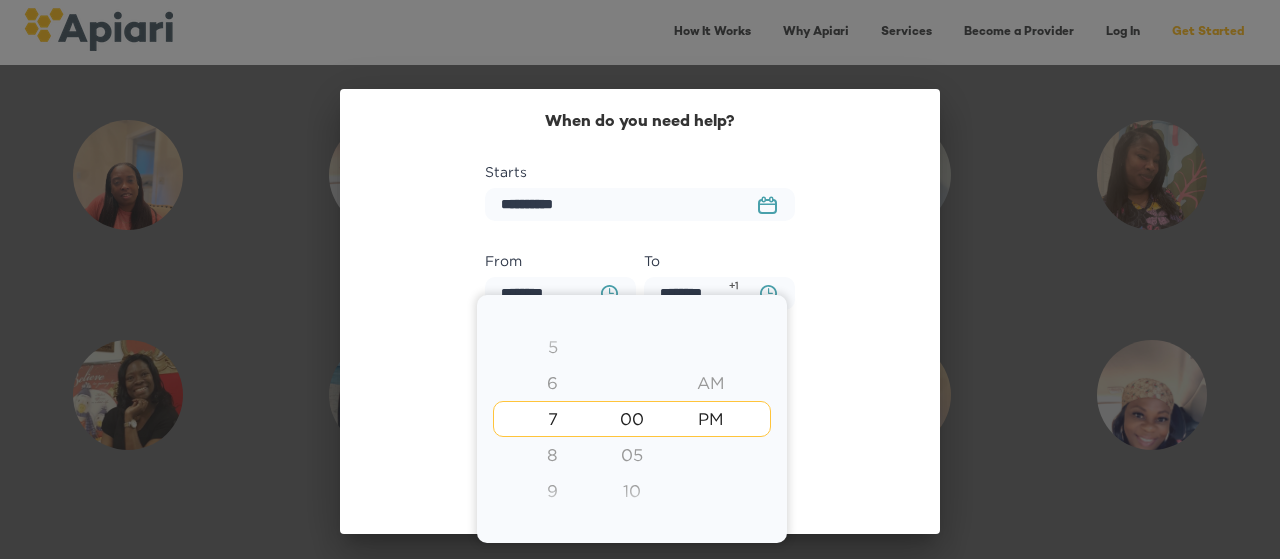 type on "********" 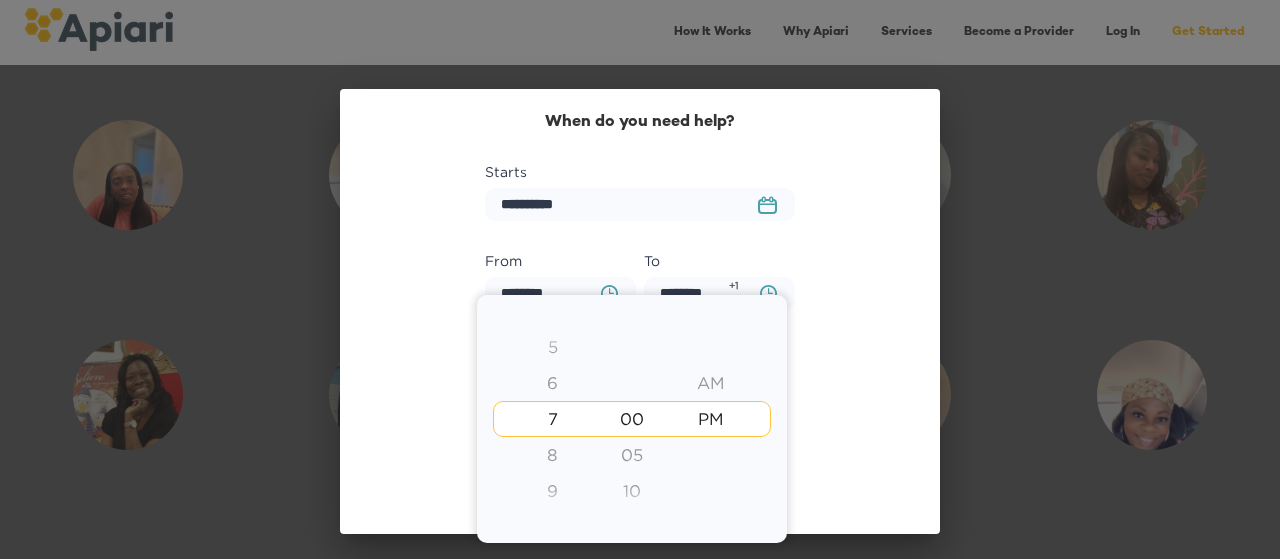 type on "********" 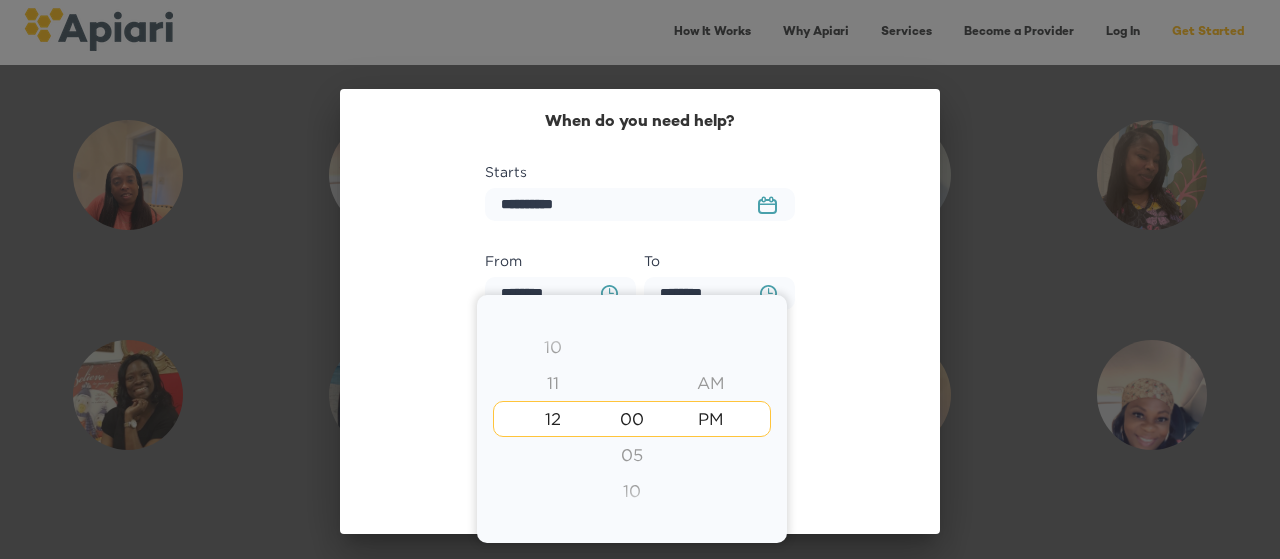 type on "********" 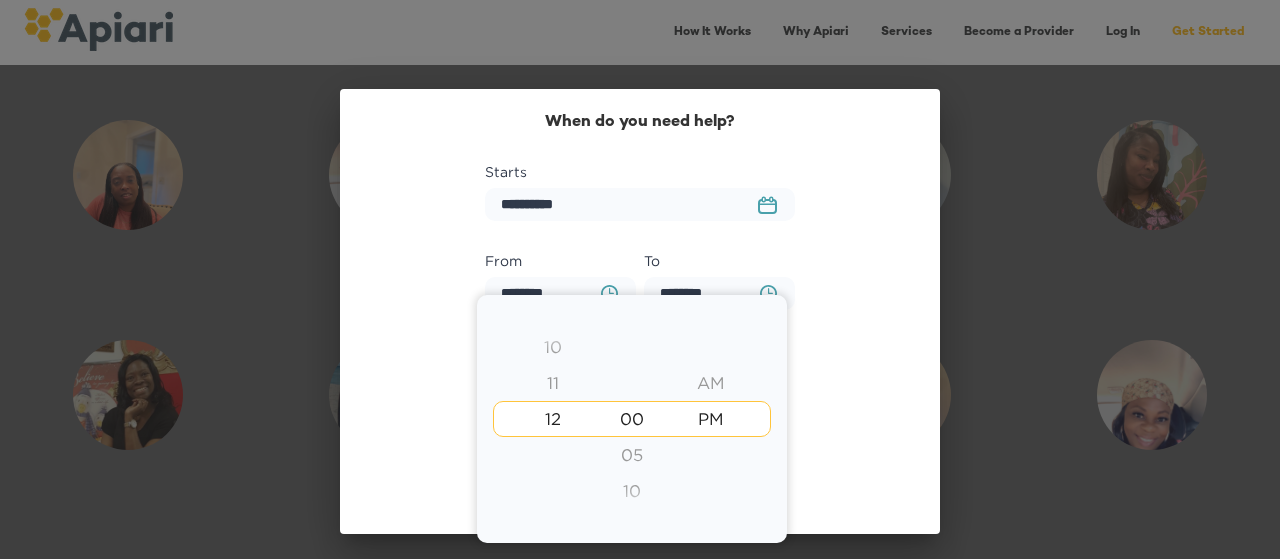 type on "********" 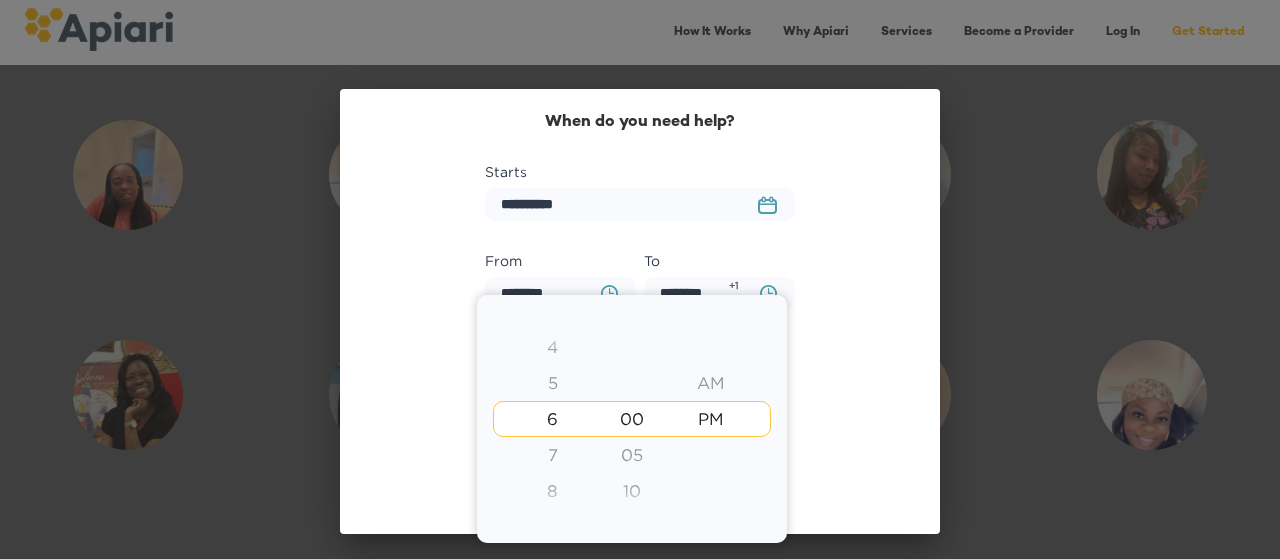 type on "********" 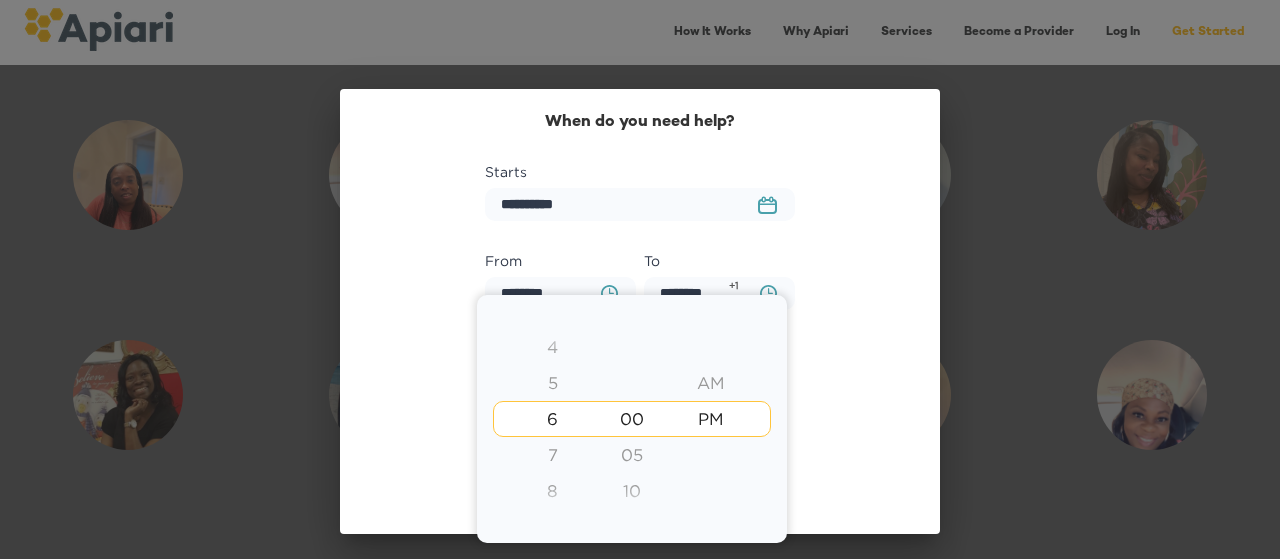 type on "********" 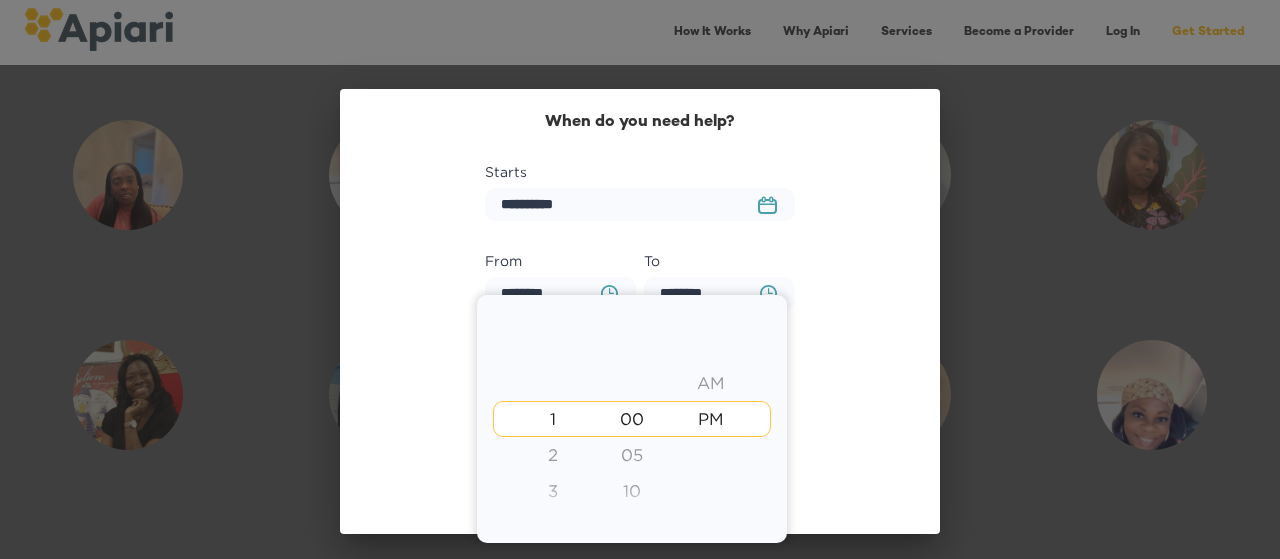 type on "********" 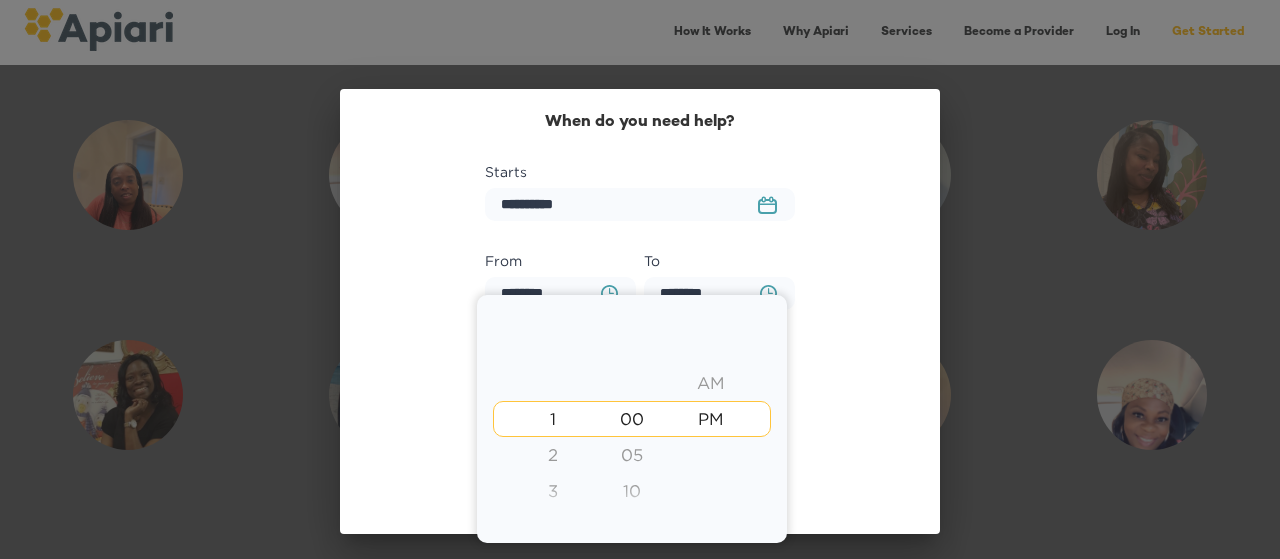 type on "********" 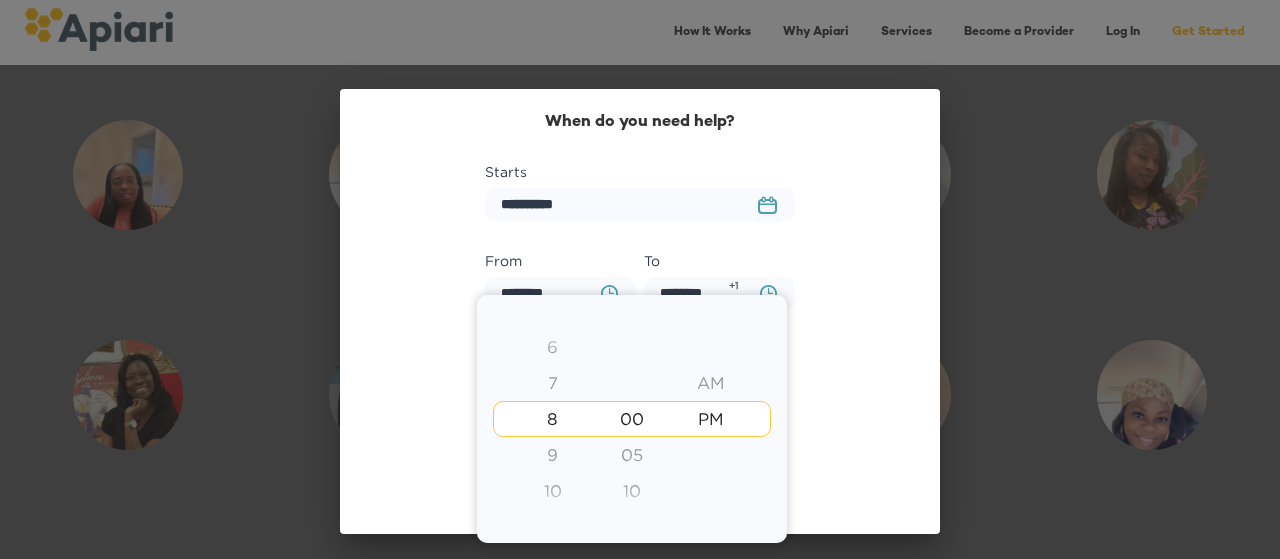 click on "7" at bounding box center (552, 383) 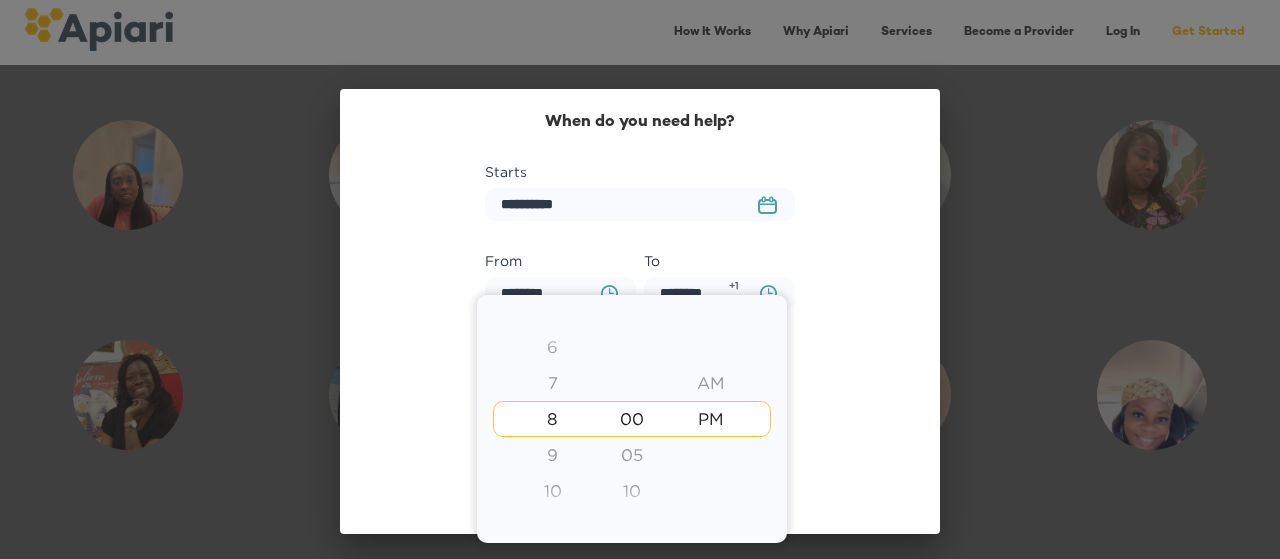 type on "********" 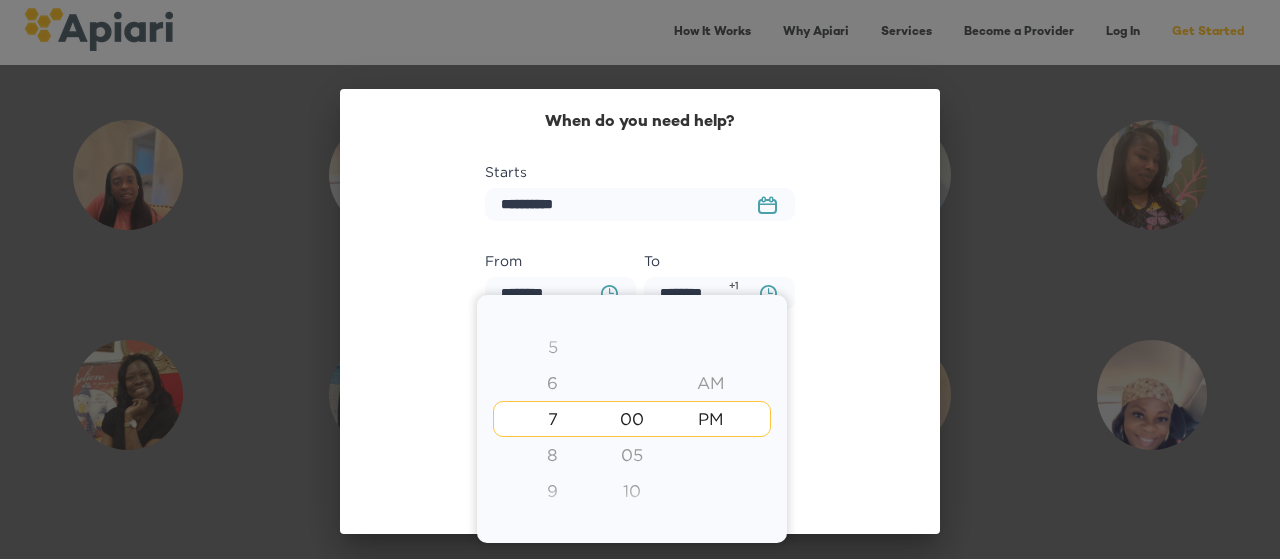 click at bounding box center (640, 279) 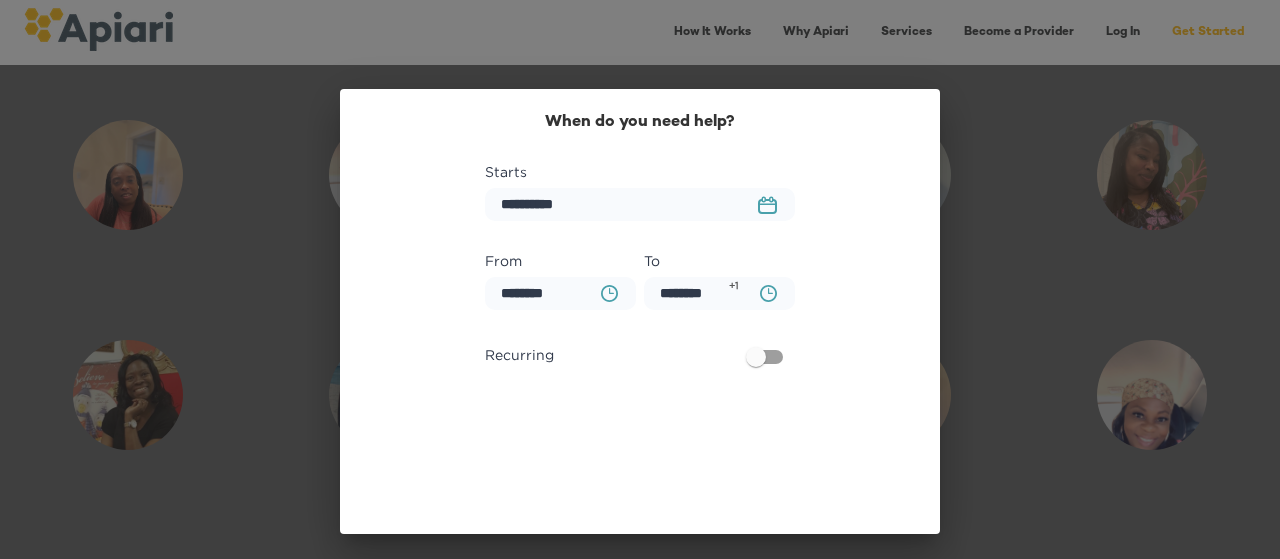 click on "BA0D2328-0349-4FFE-B945-982DA367CA30 Created with sketchtool." 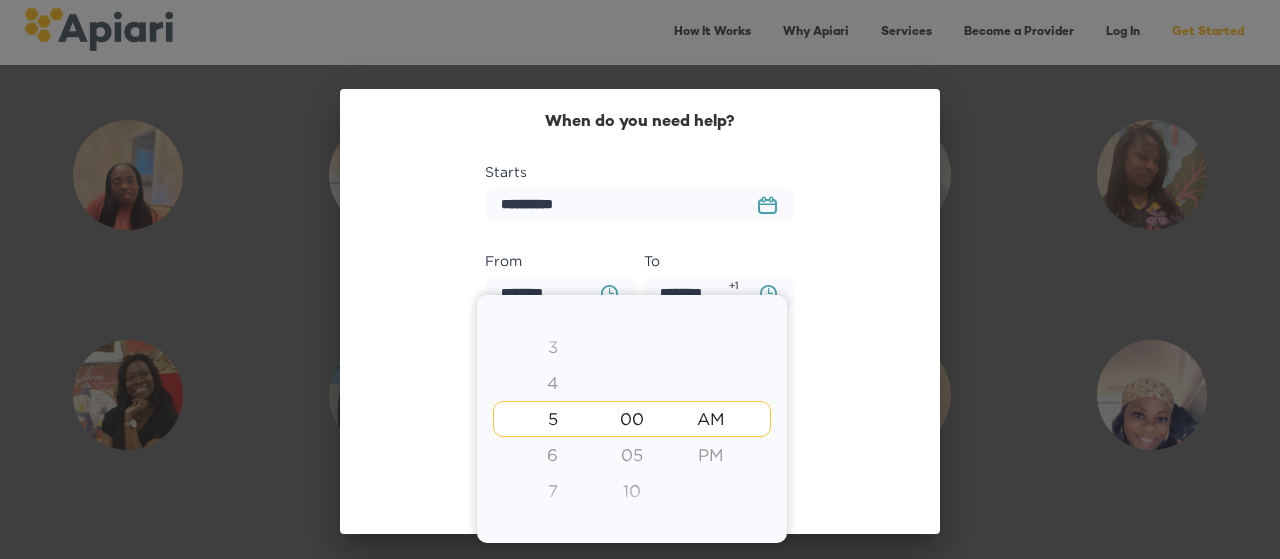 click on "7" at bounding box center [552, 491] 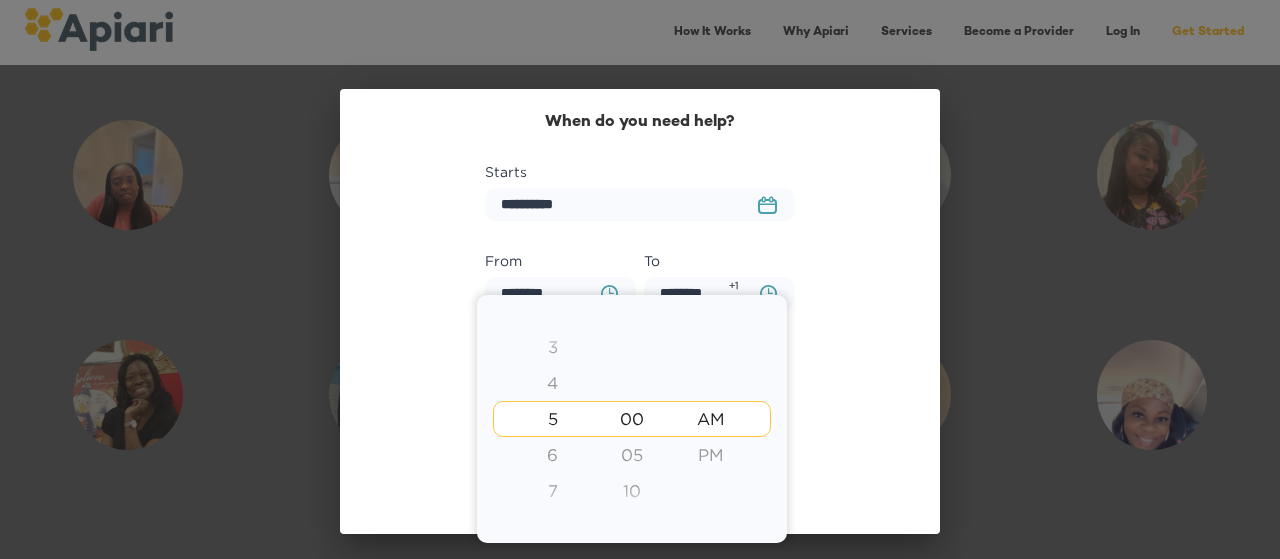 type on "********" 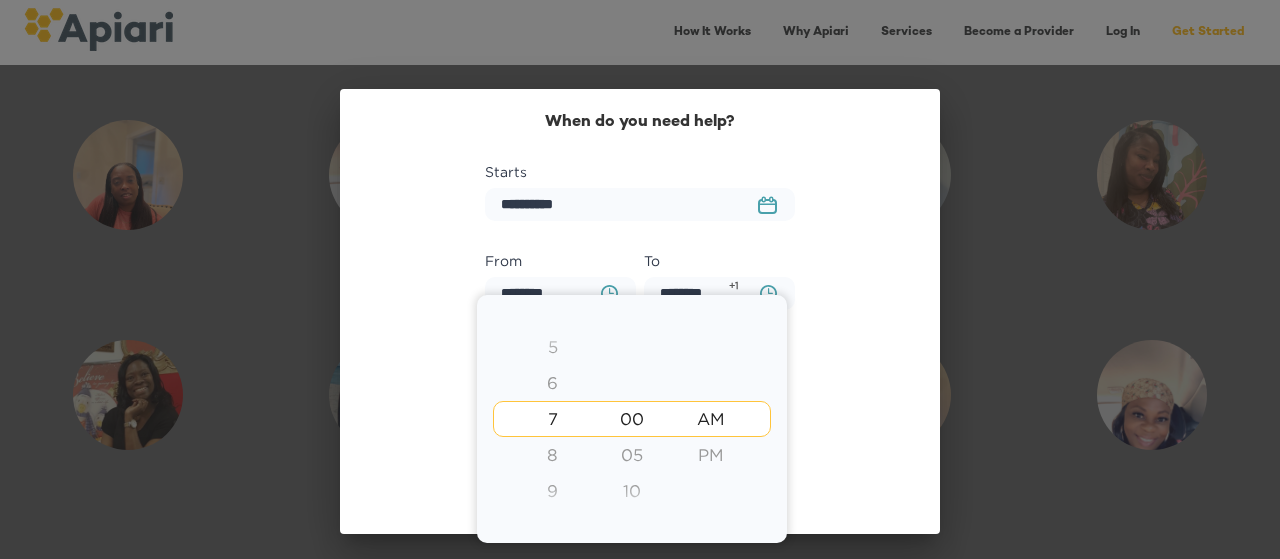 click at bounding box center (640, 279) 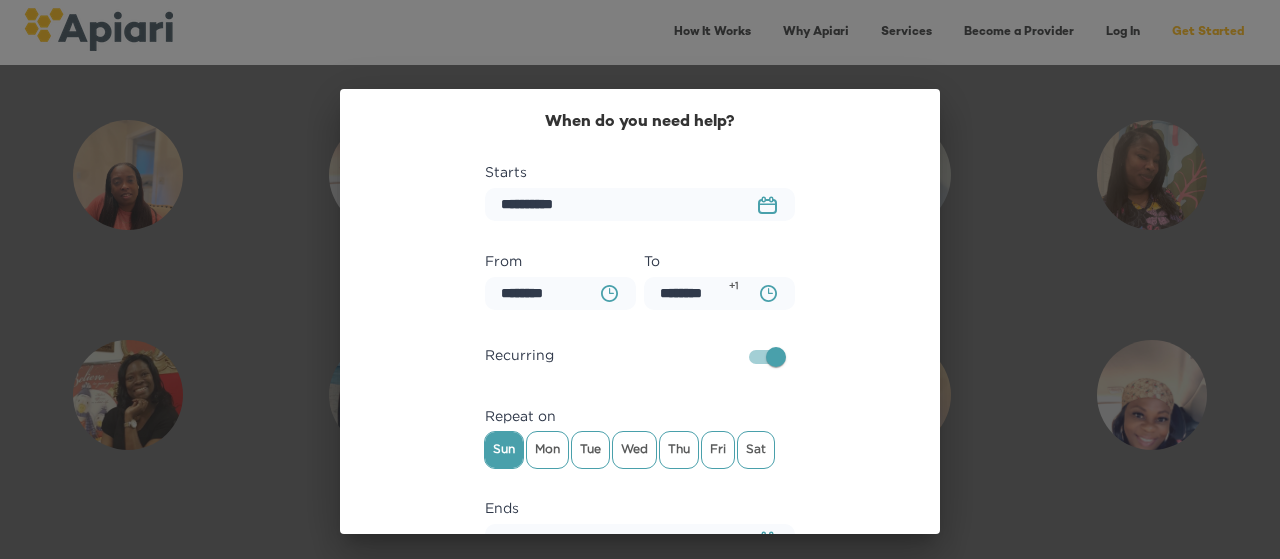 scroll, scrollTop: 58, scrollLeft: 0, axis: vertical 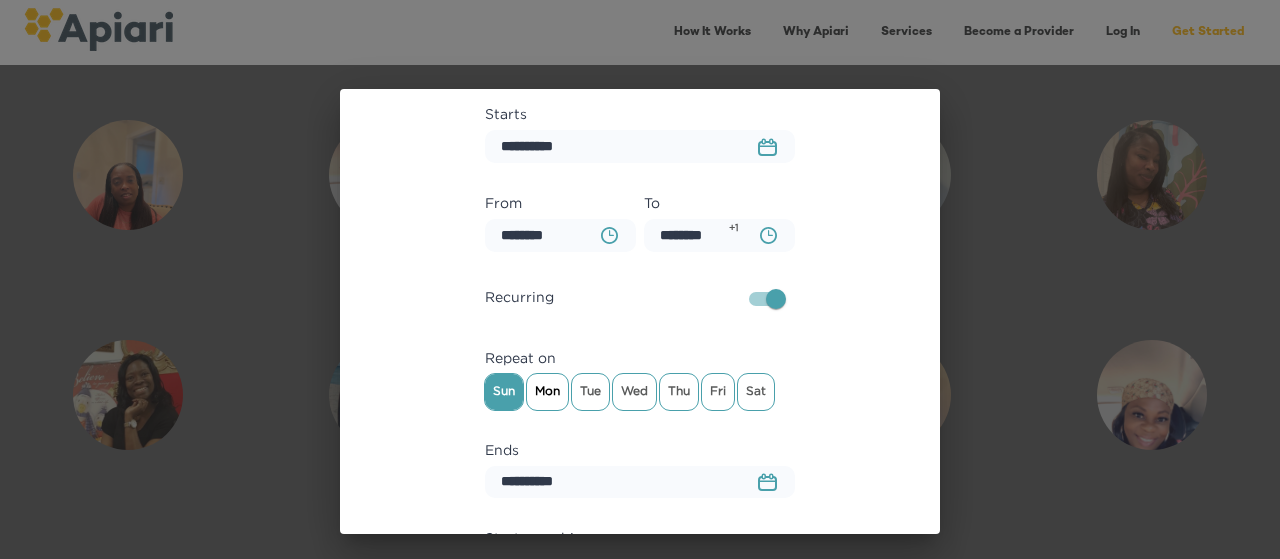 click on "Mon" at bounding box center [547, 391] 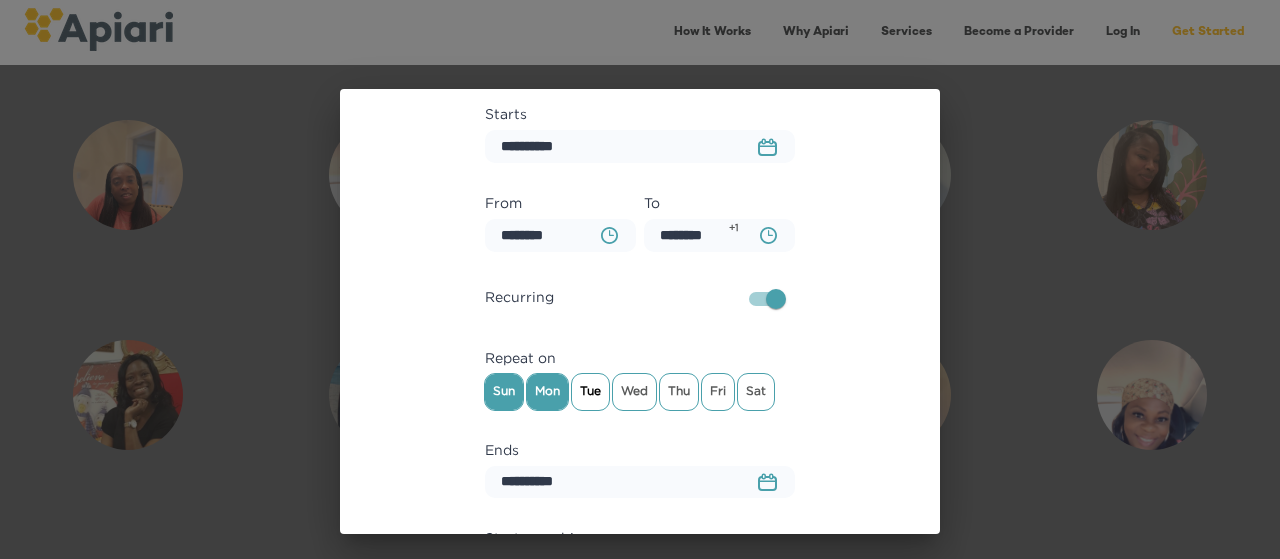 click on "Tue" at bounding box center (590, 391) 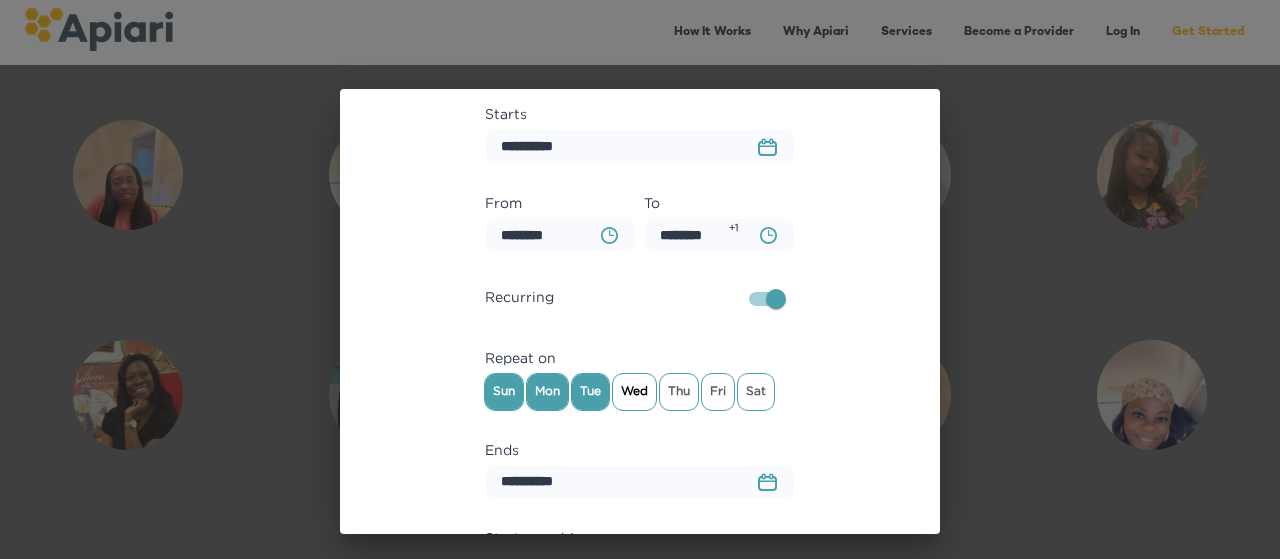 click on "Wed" at bounding box center (634, 391) 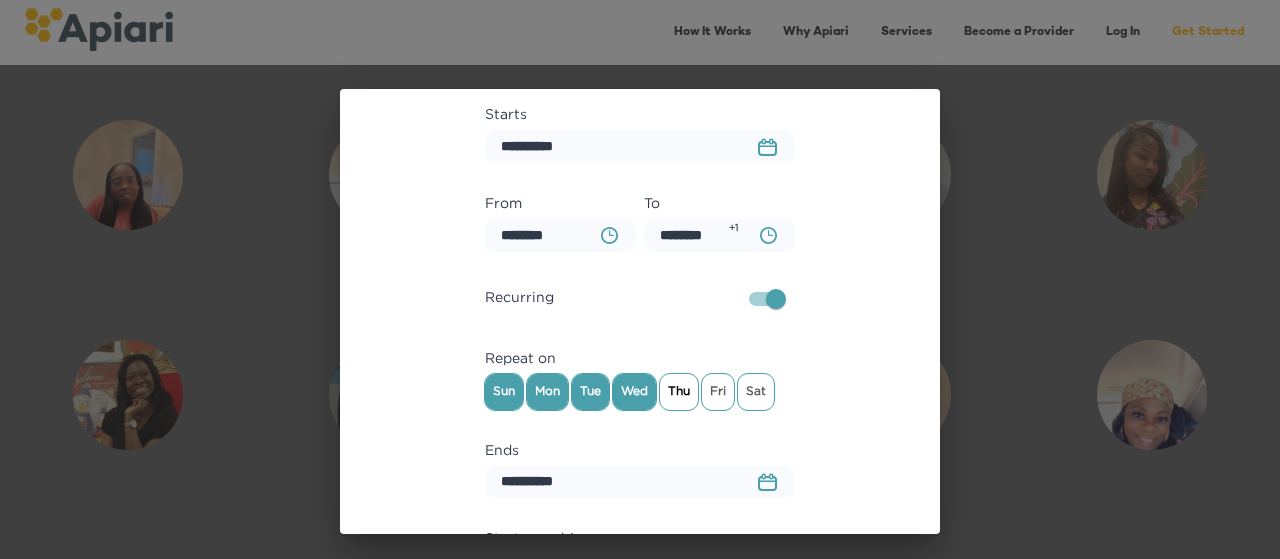 click on "Thu" at bounding box center [679, 391] 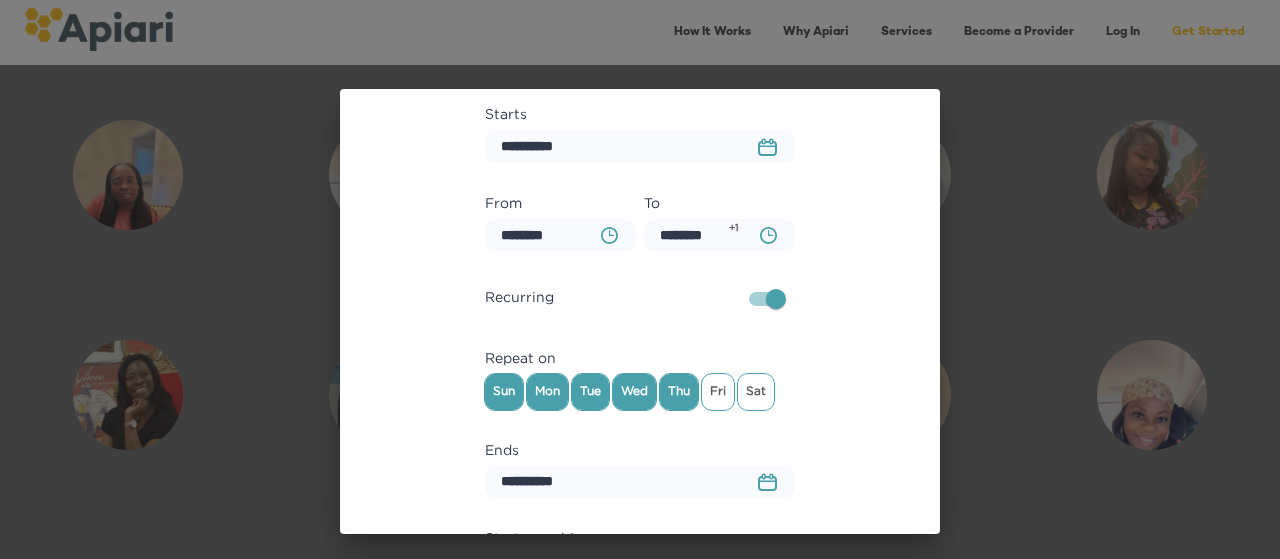 click on "Sun Mon Tue Wed Thu Fri Sat" at bounding box center (640, 392) 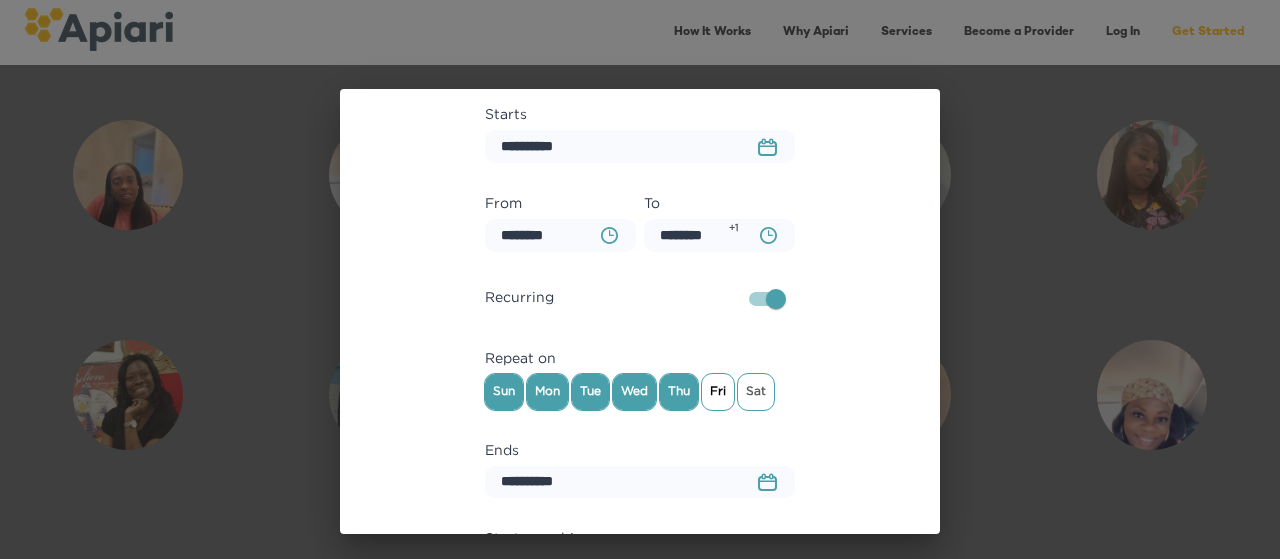 click on "Fri" at bounding box center (718, 391) 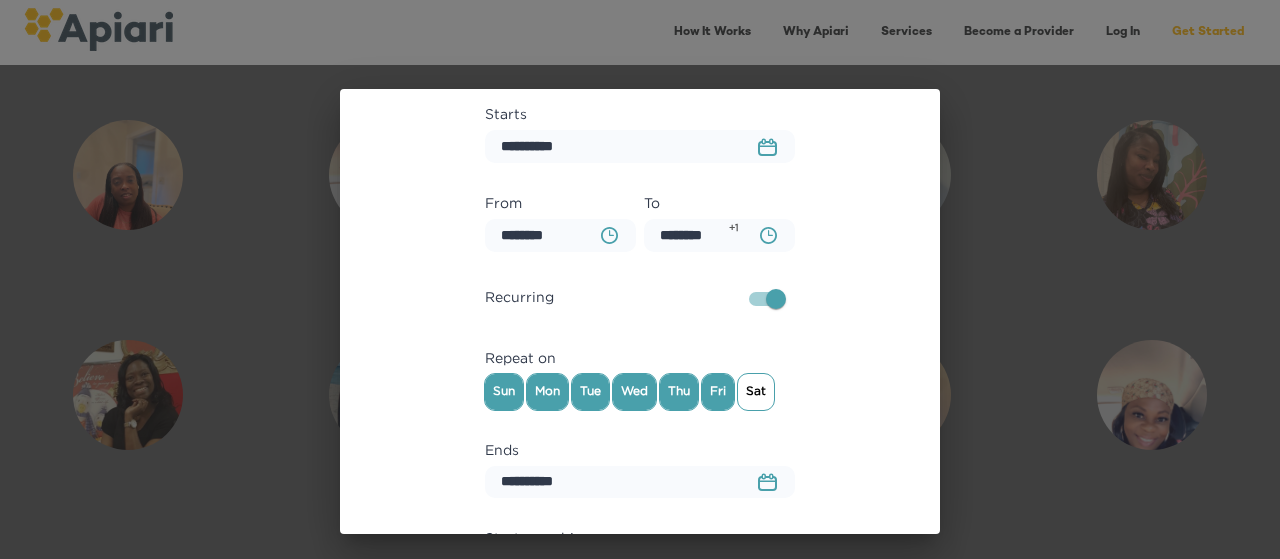click on "Sat" at bounding box center (756, 391) 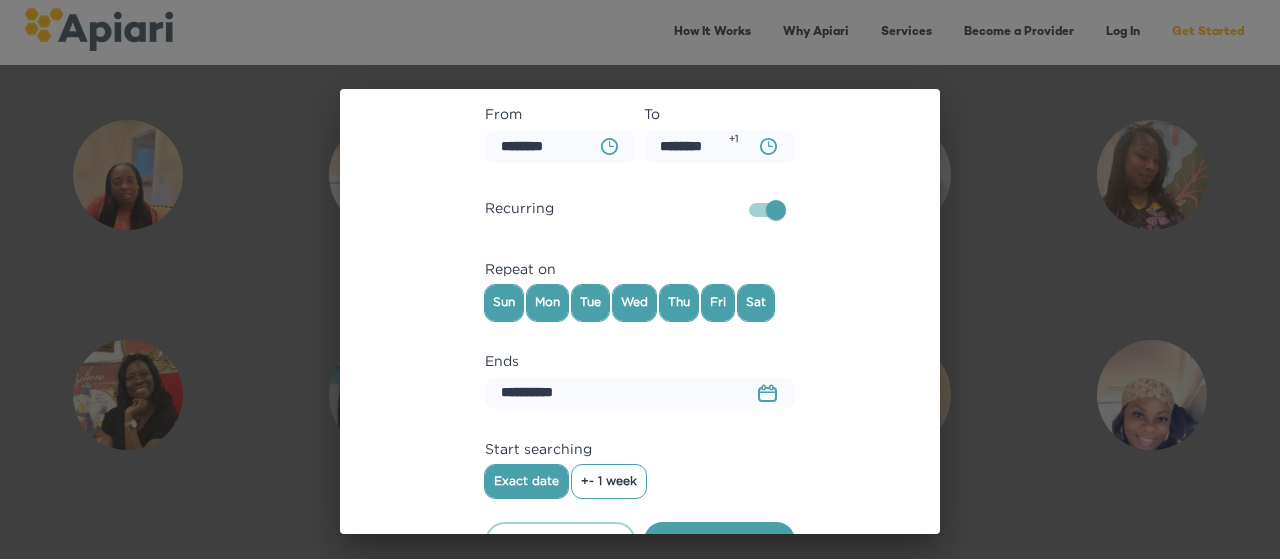 scroll, scrollTop: 186, scrollLeft: 0, axis: vertical 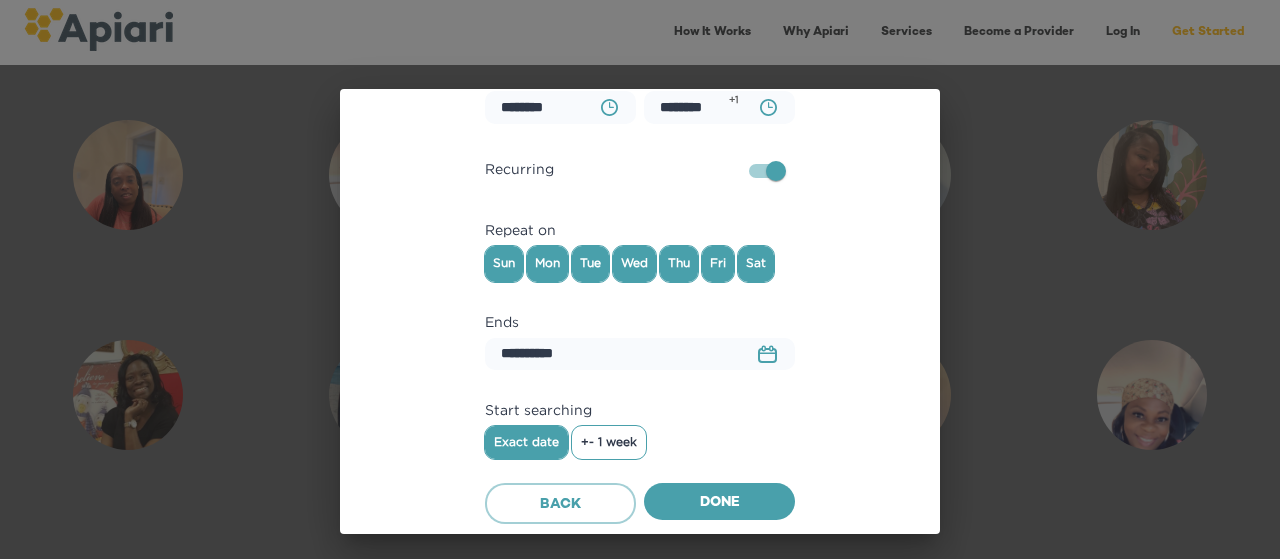 click on "23979DC4-A7E4-489C-88E7-37869341D308 Created with sketchtool." at bounding box center [767, 354] 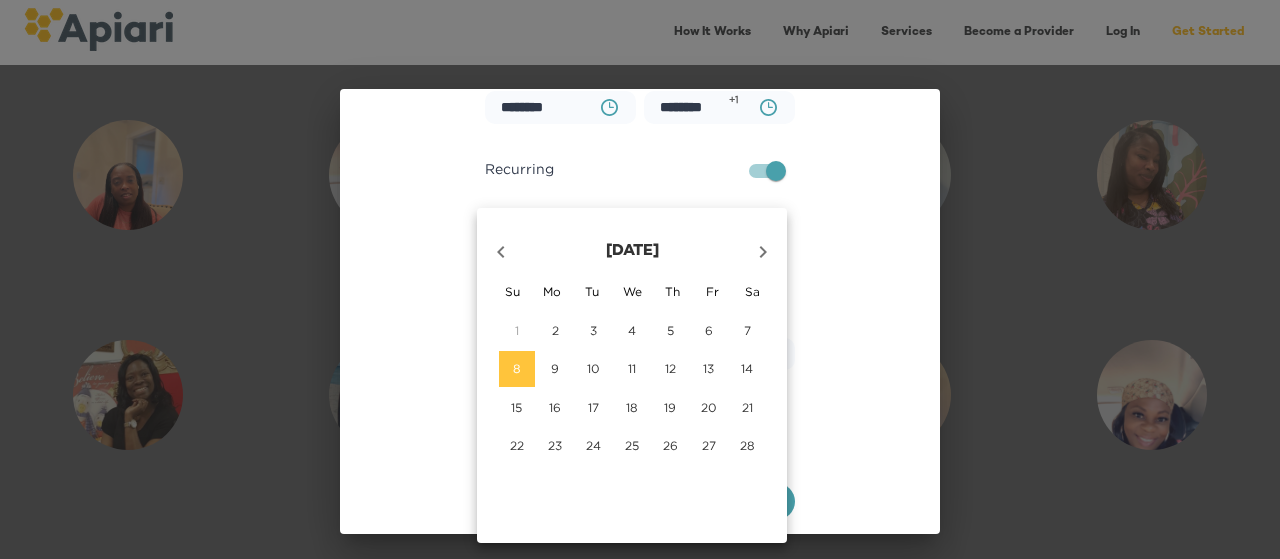 click 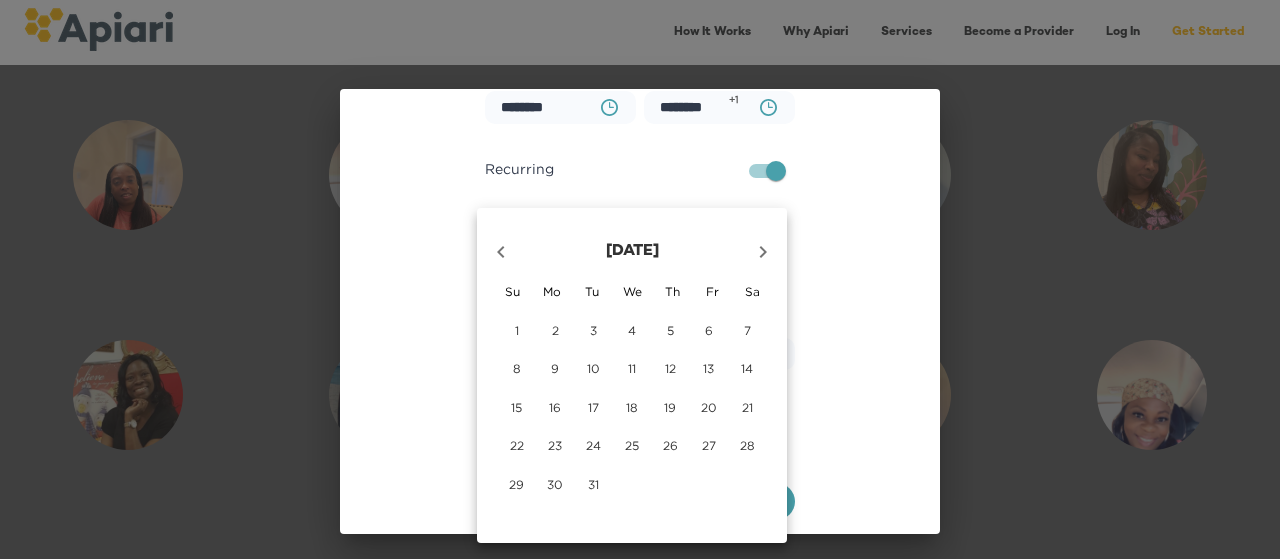 click on "8" at bounding box center (517, 369) 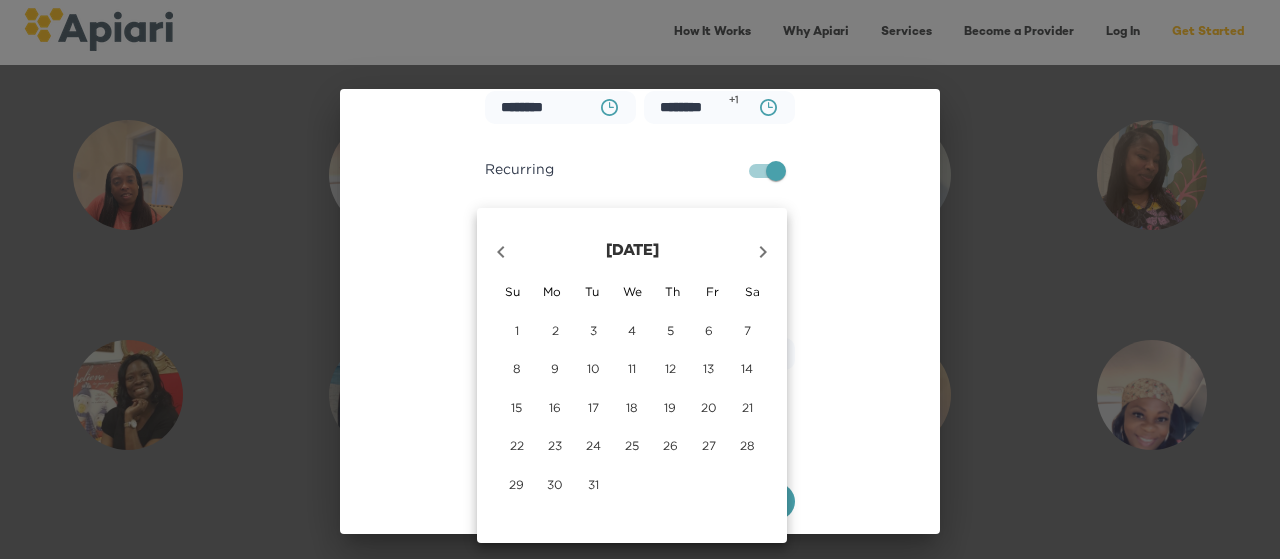 type on "**********" 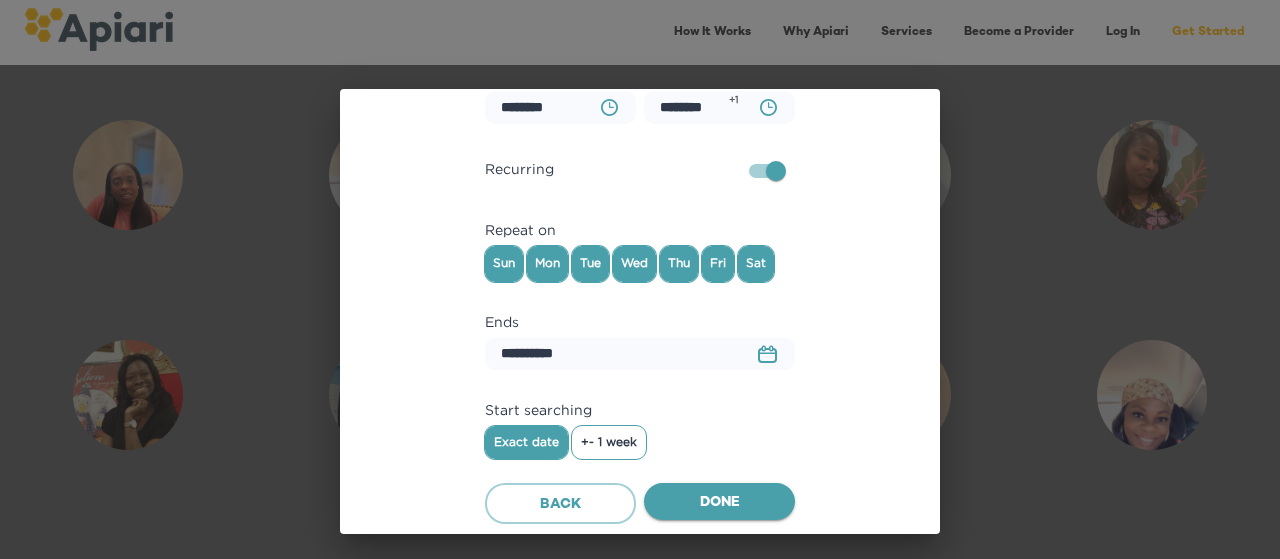 click on "Done" at bounding box center [719, 503] 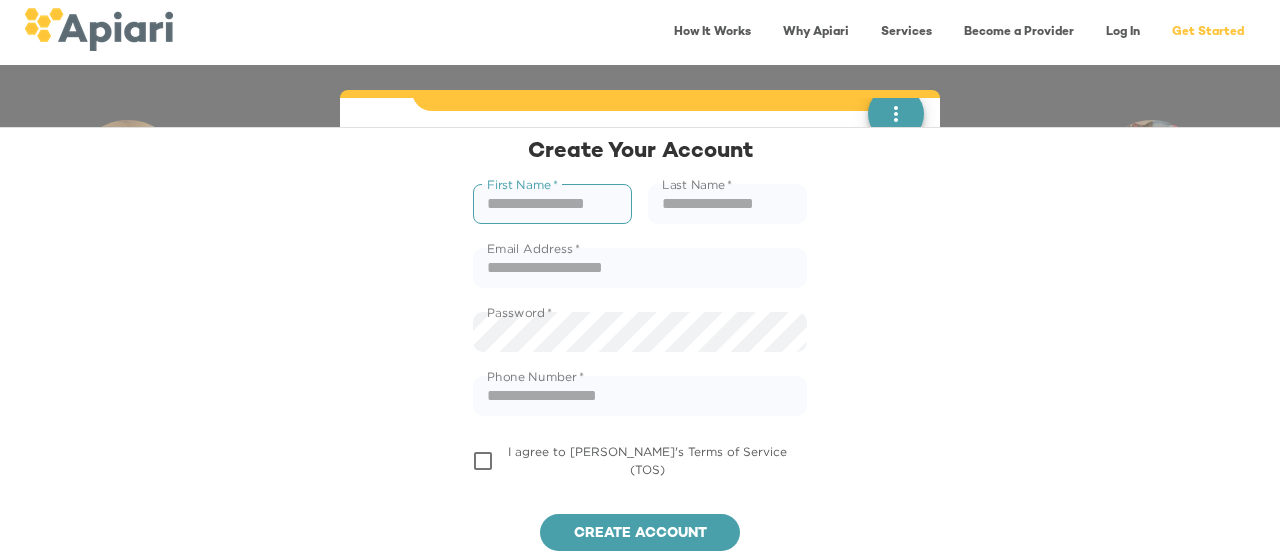 scroll, scrollTop: 1352, scrollLeft: 0, axis: vertical 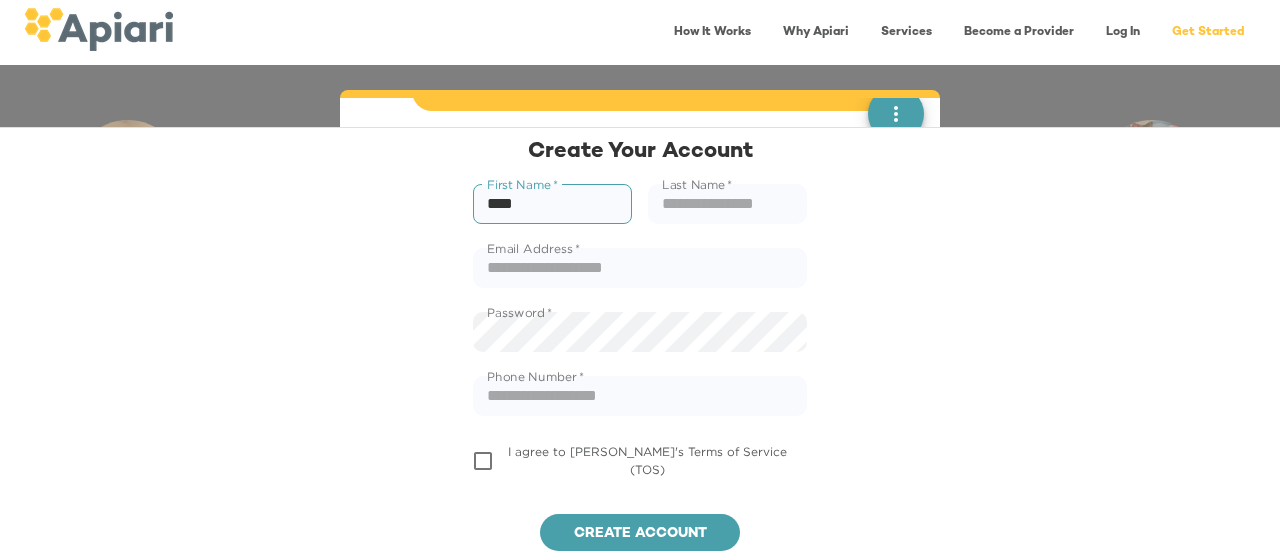 type on "****" 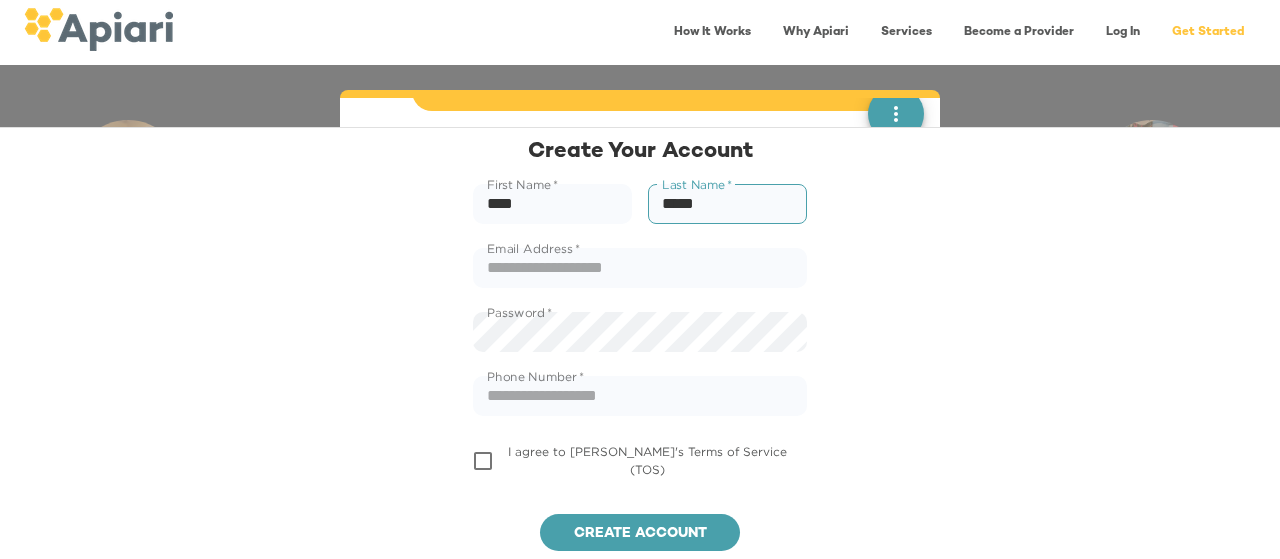 type on "*****" 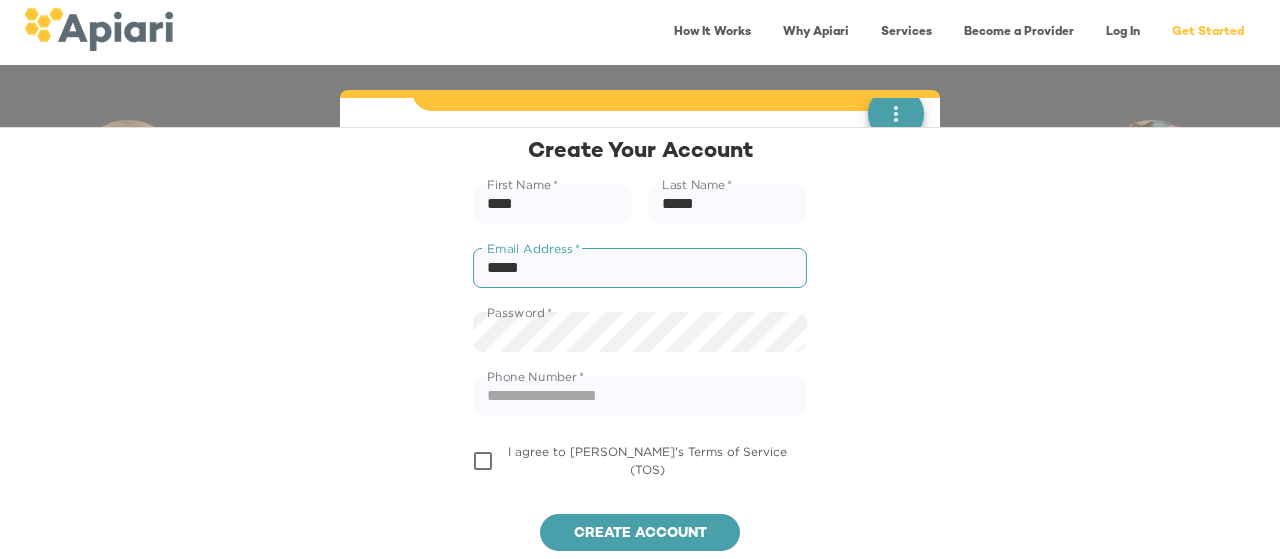 type on "**********" 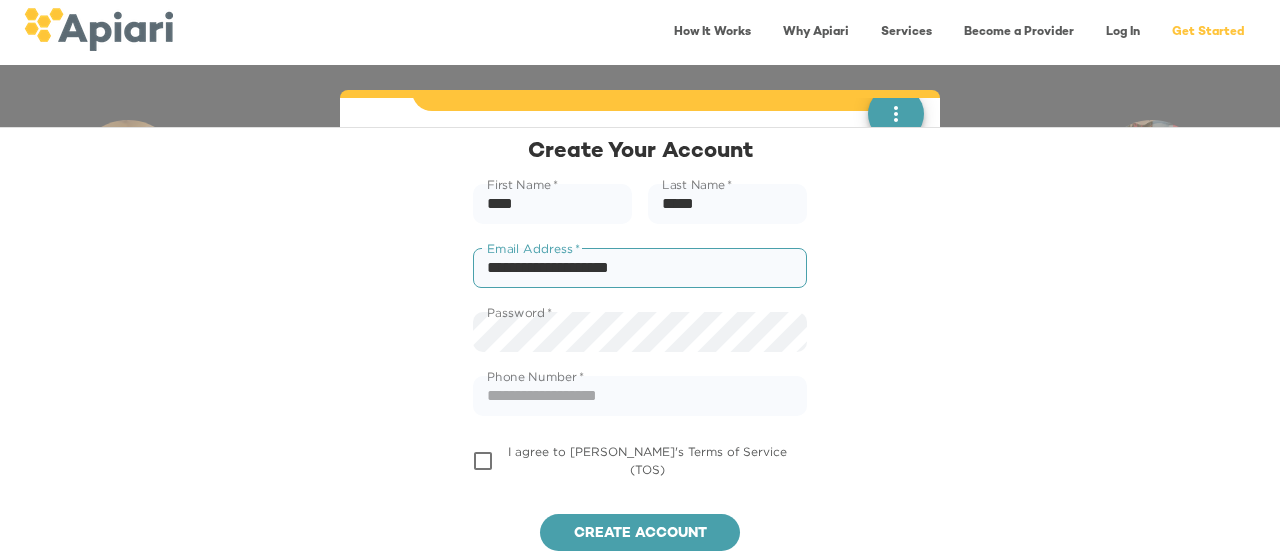 type on "**********" 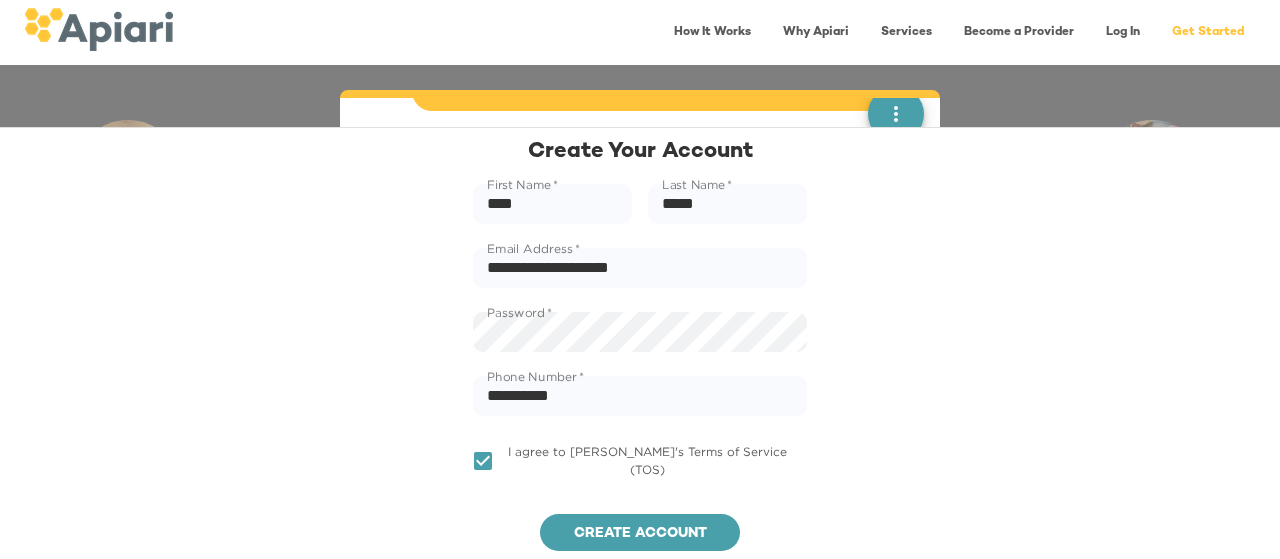 click on "**********" at bounding box center [640, 362] 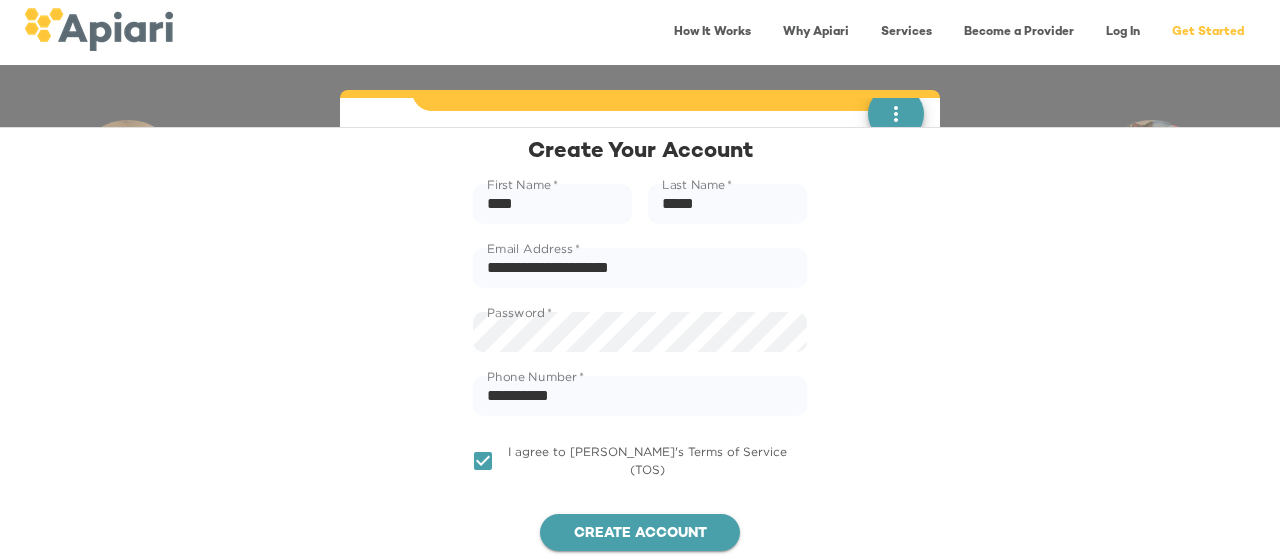 click on "Create account" at bounding box center (640, 533) 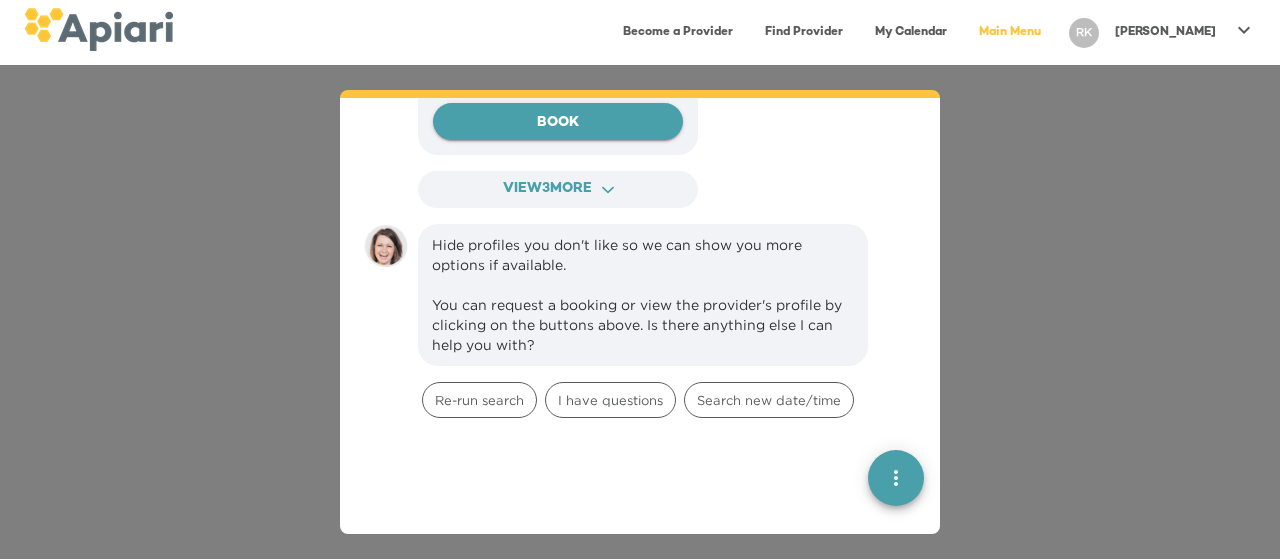 scroll, scrollTop: 2590, scrollLeft: 0, axis: vertical 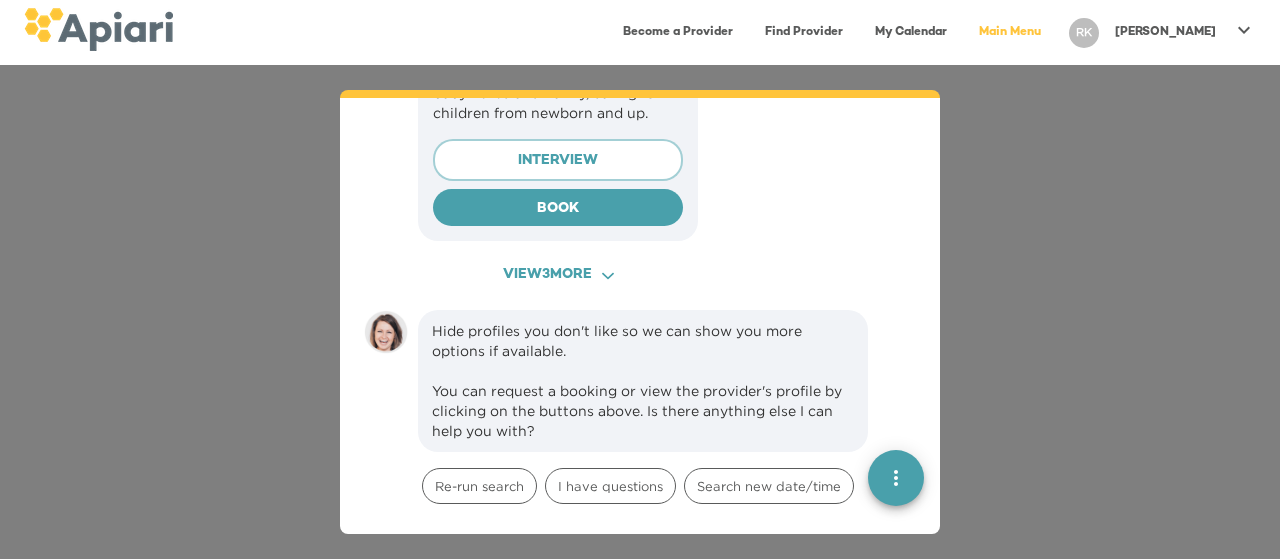 click on "View  3  more ACAF9A9D-F959-4453-8A96-698DF63F3F06 Created with sketchtool." at bounding box center (558, 275) 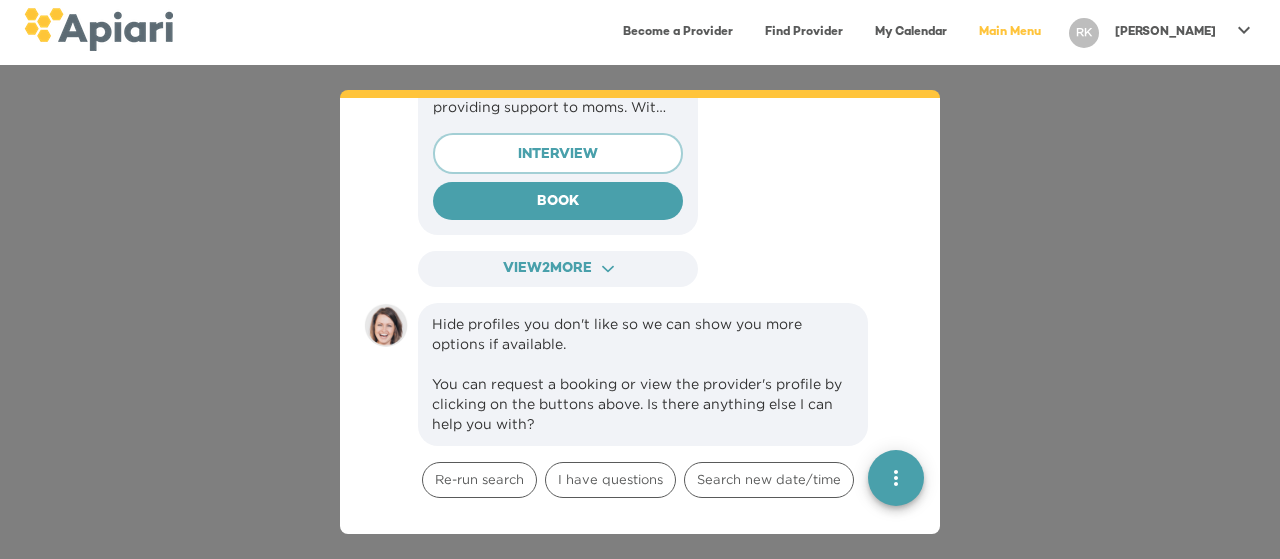 scroll, scrollTop: 3568, scrollLeft: 0, axis: vertical 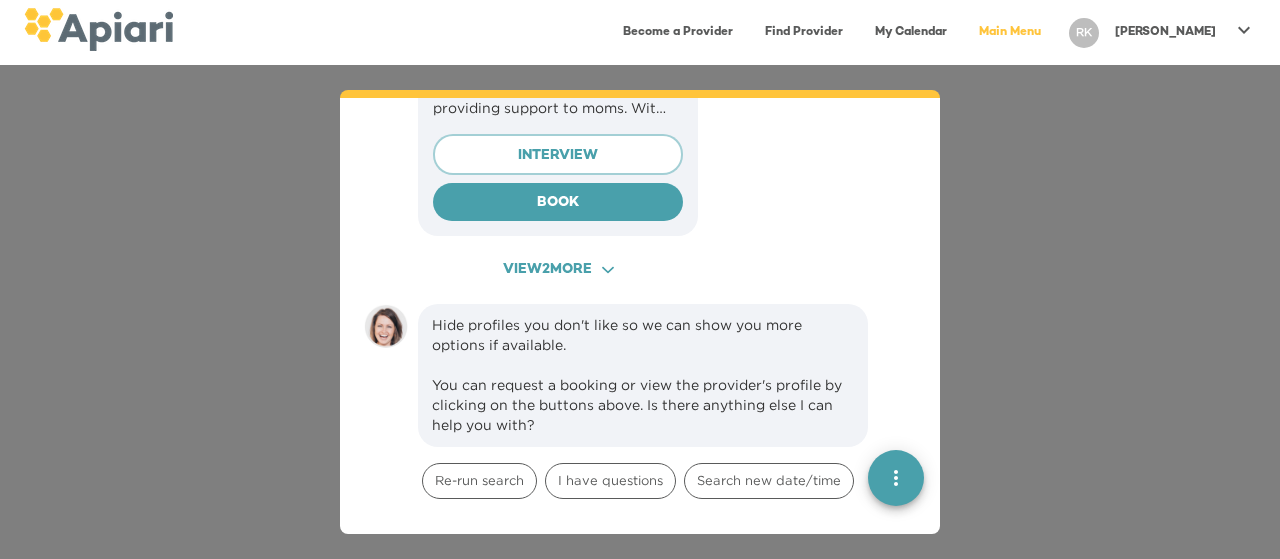 click on "View  2  more ACAF9A9D-F959-4453-8A96-698DF63F3F06 Created with sketchtool." at bounding box center [558, 270] 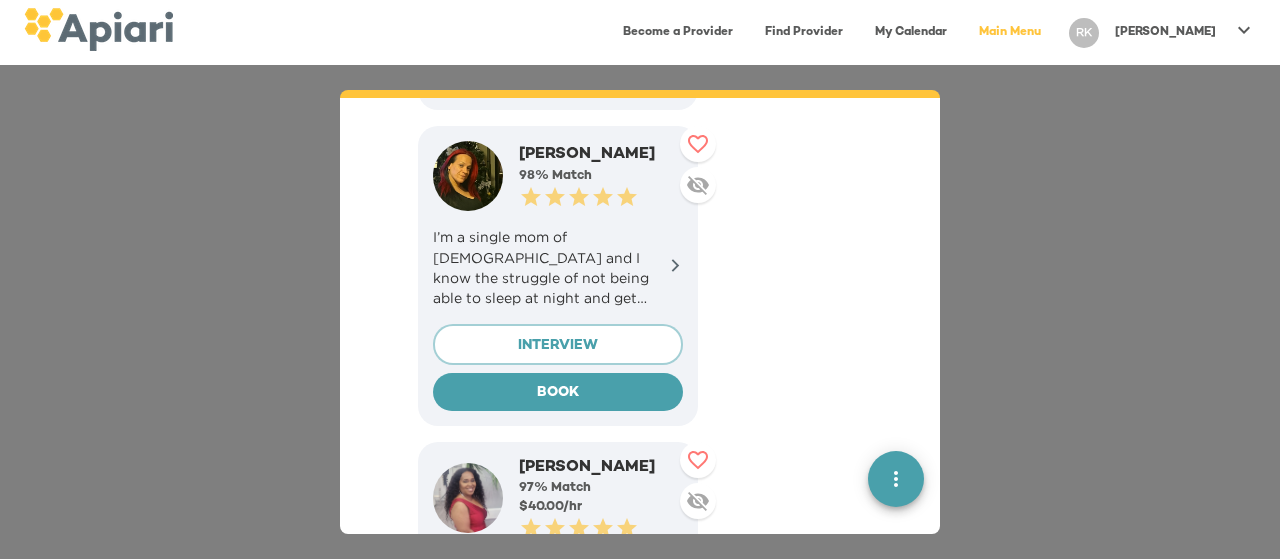scroll, scrollTop: 2724, scrollLeft: 0, axis: vertical 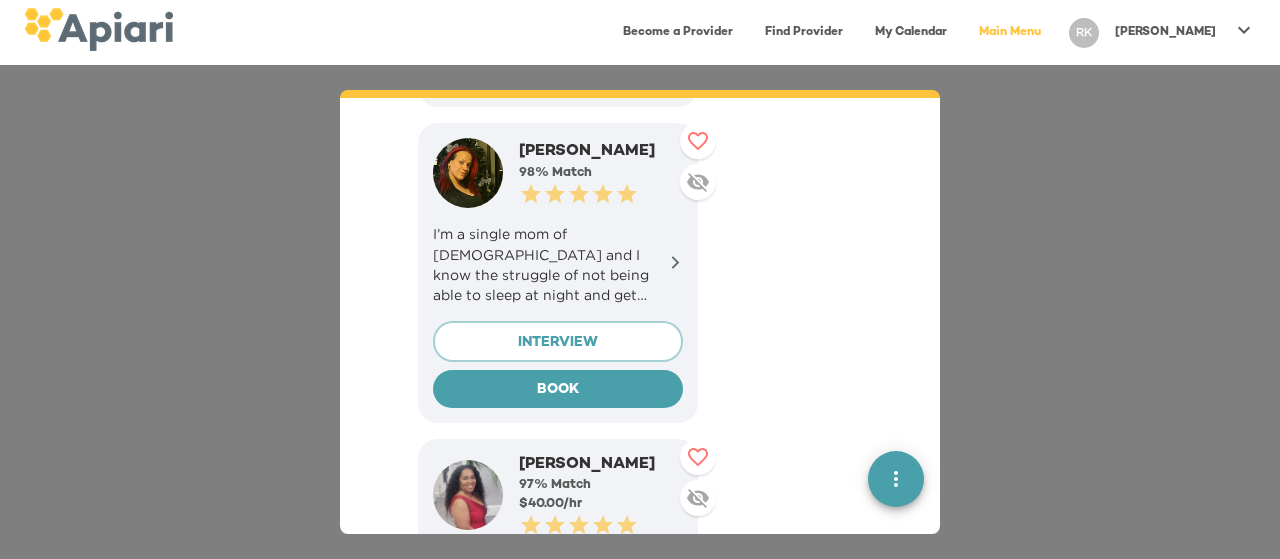 click on "[PERSON_NAME] 98 % Match $ 45.00 /hr 0.5 Stars 1 Star 1.5 Stars 2 Stars 2.5 Stars 3 Stars 3.5 Stars 4 Stars 4.5 Stars 5 Stars With over a decade of experience as a newborn care specialist, I bring a calm, confident presence to every home, helping families get the rest they need while ensuring their baby is nurtured and cared for through the night. INTERVIEW BOOK [PERSON_NAME] 98 % Match $ 40.00 /hr 0.5 Stars 1 Star 1.5 Stars 2 Stars 2.5 Stars 3 Stars 3.5 Stars 4 Stars 4.5 Stars 5 Stars I'm a Newborn Care specialist! I'm really good at getting your baby on a routine, recommending baby products, soothing techniques, relieving you at night for a peaceful sleep and offer emotional support. INTERVIEW BOOK [PERSON_NAME] 98 % Match $ 43.00 /hr 0.5 Stars 1 Star 1.5 Stars 2 Stars 2.5 Stars 3 Stars 3.5 Stars 4 Stars 4.5 Stars 5 Stars I have 18 years of experience as a baby nurse and nanny, caring for children from newborn and up.  INTERVIEW BOOK [PERSON_NAME] 98 % Match 0.5 Stars 1 Star 1.5 Stars 2 Stars 2.5 Stars 3 Stars 3.5 Stars $" at bounding box center (643, 447) 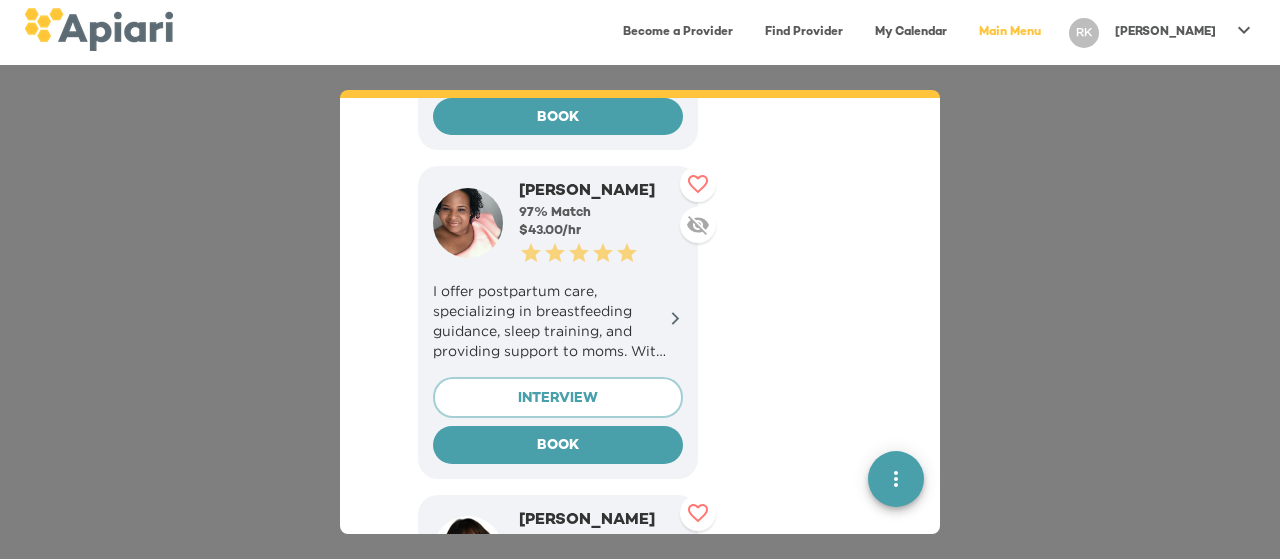 scroll, scrollTop: 3151, scrollLeft: 0, axis: vertical 